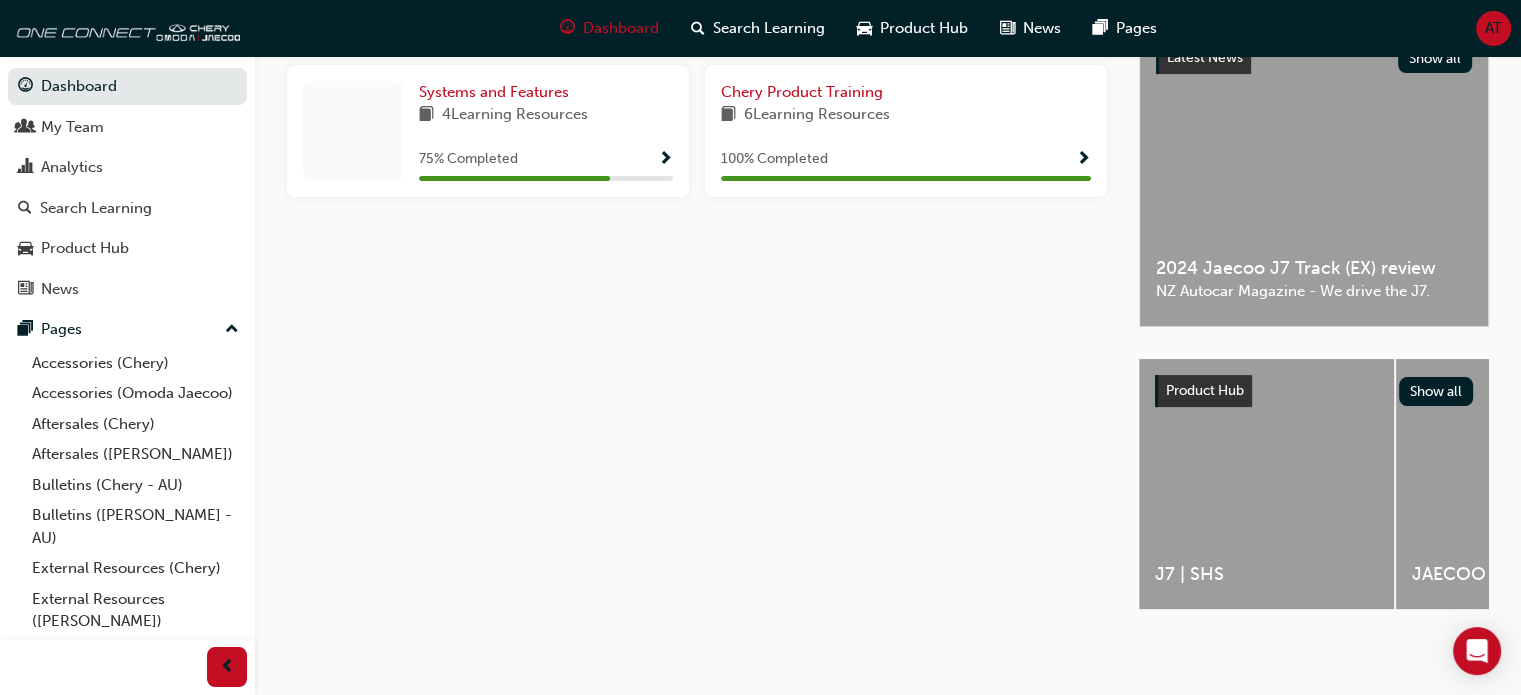 scroll, scrollTop: 490, scrollLeft: 0, axis: vertical 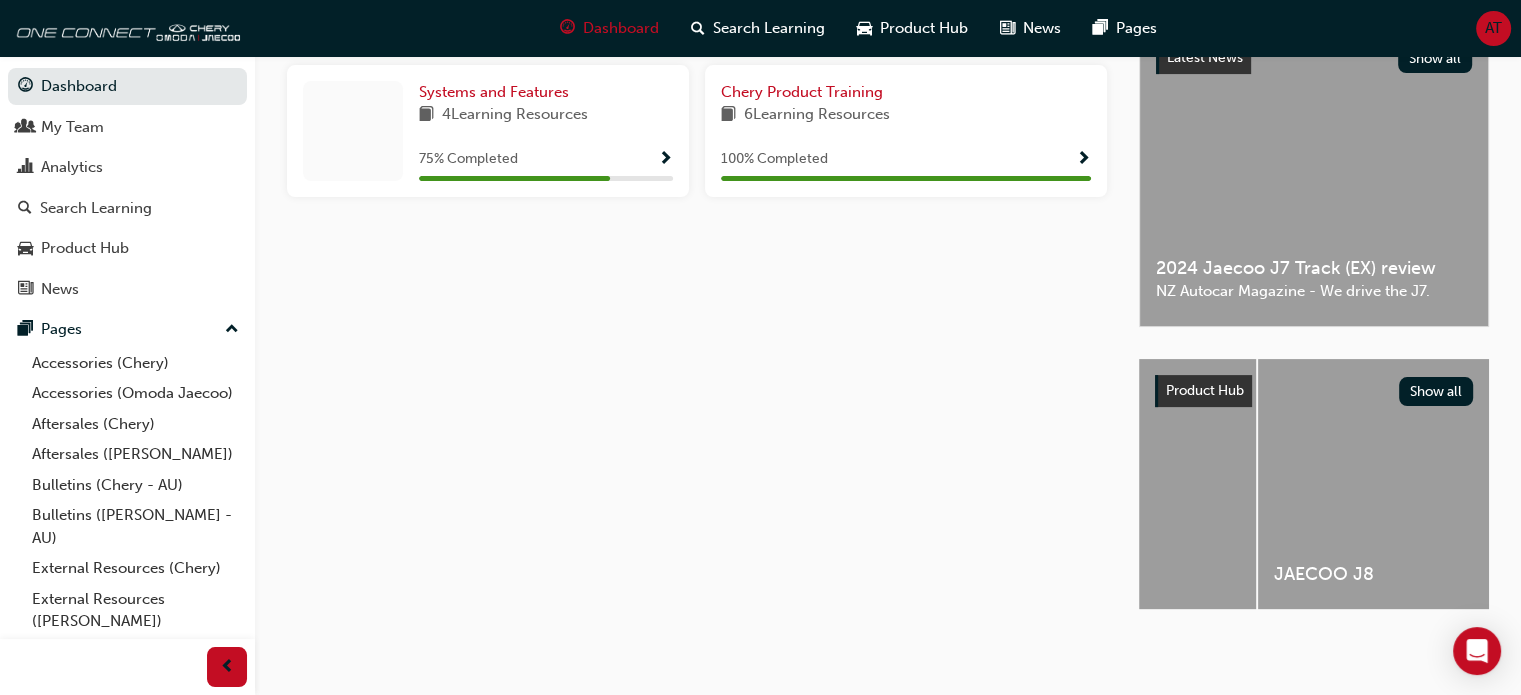 click on "JAECOO J8" at bounding box center [1385, 484] 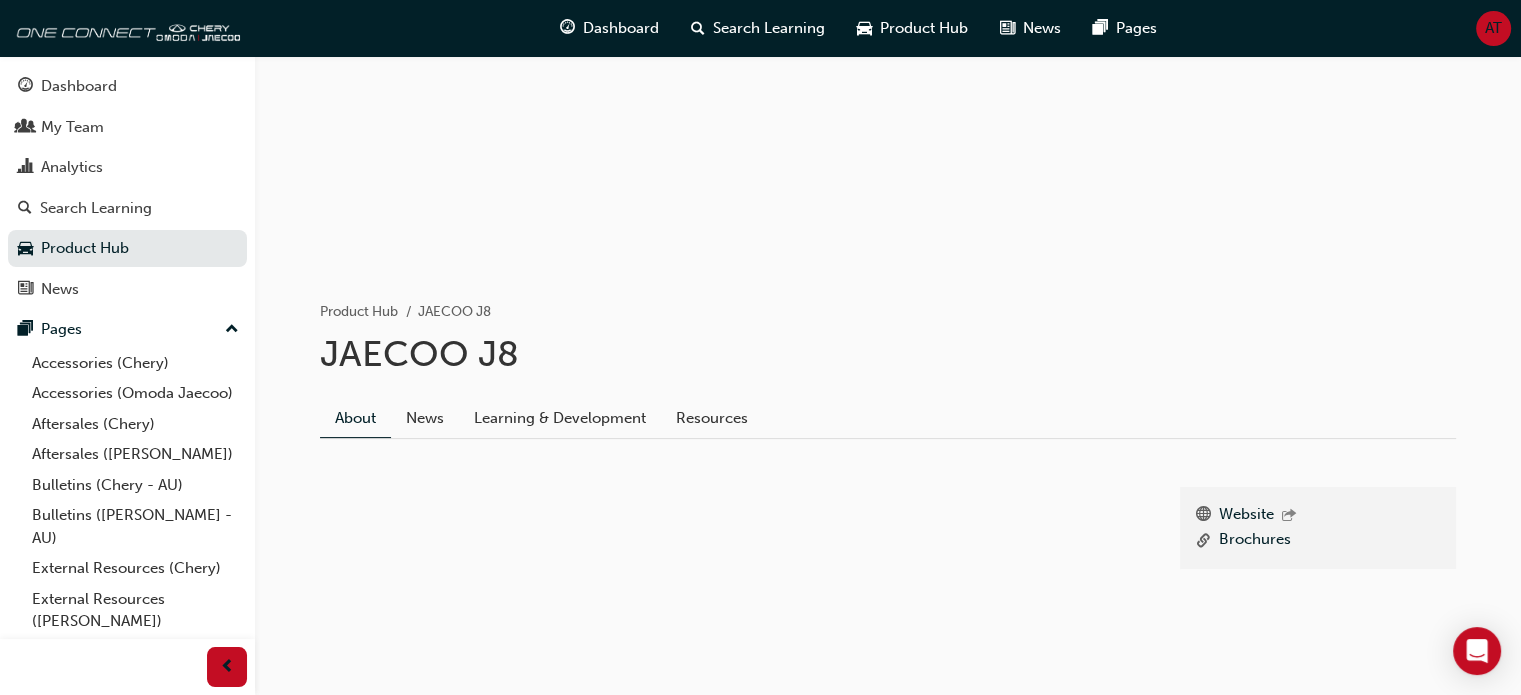 scroll, scrollTop: 237, scrollLeft: 0, axis: vertical 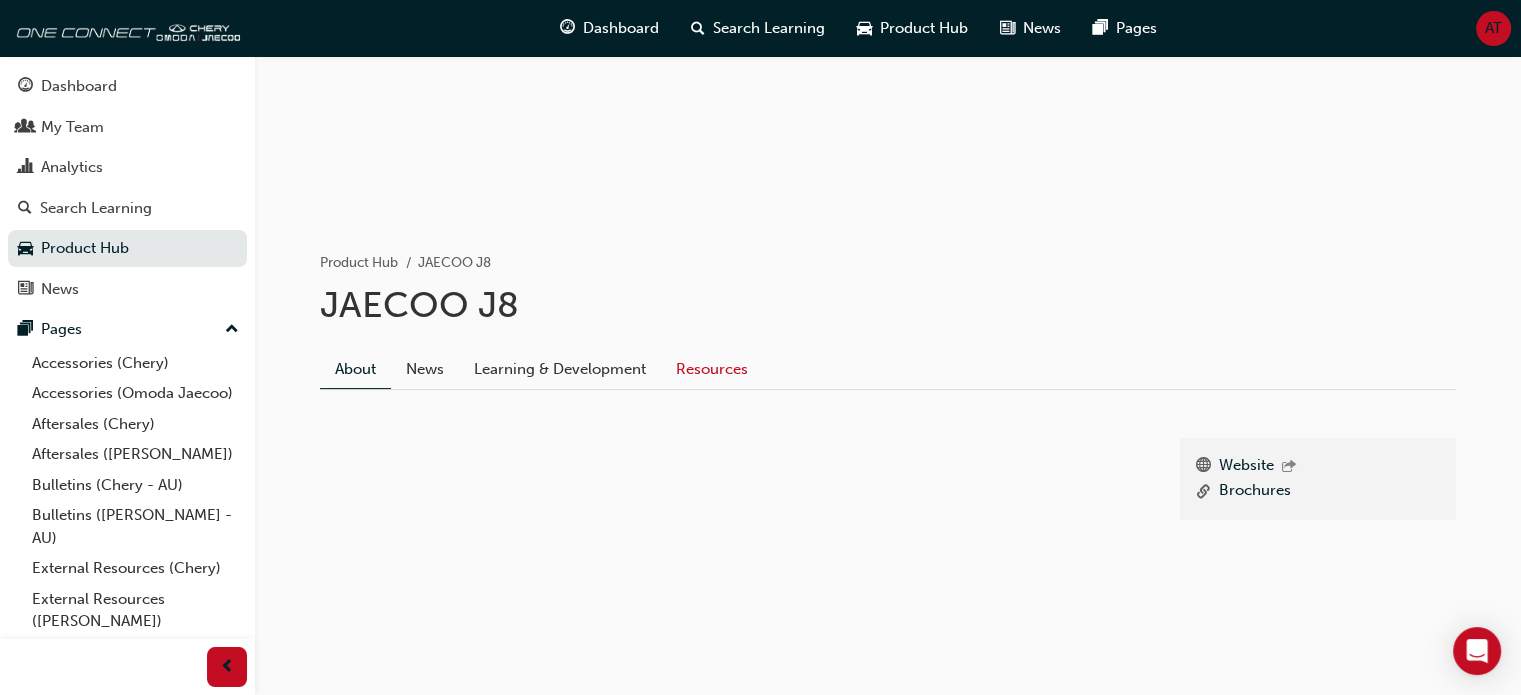 click on "Resources" at bounding box center [712, 369] 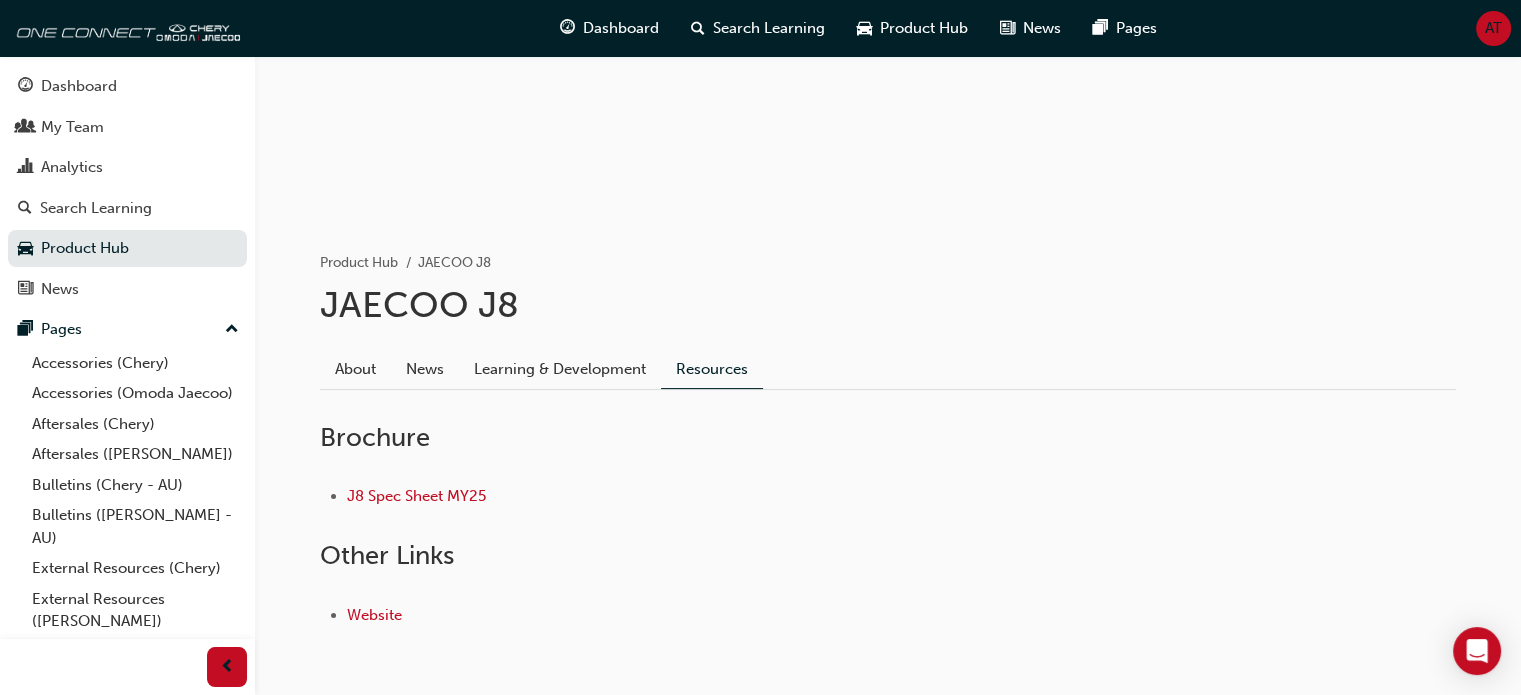 scroll, scrollTop: 312, scrollLeft: 0, axis: vertical 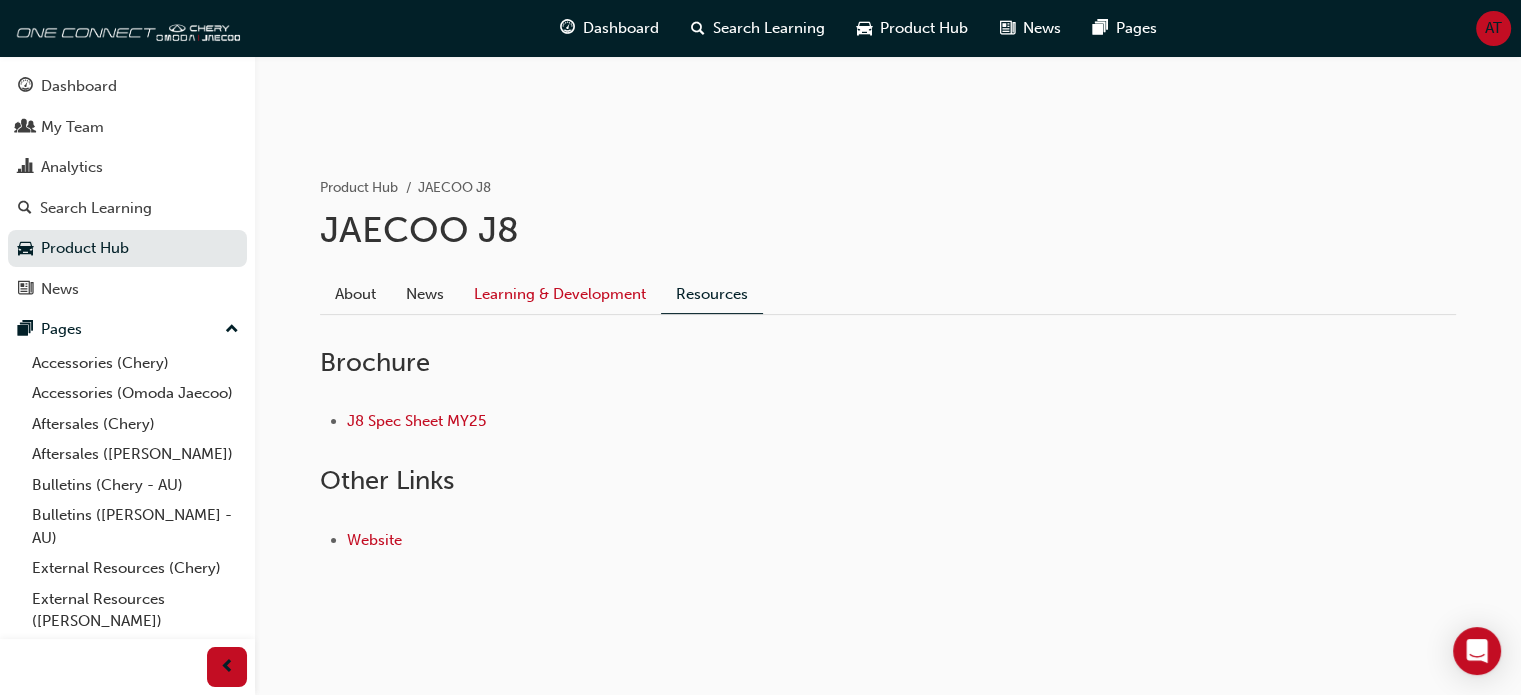 click on "Learning & Development" at bounding box center (560, 294) 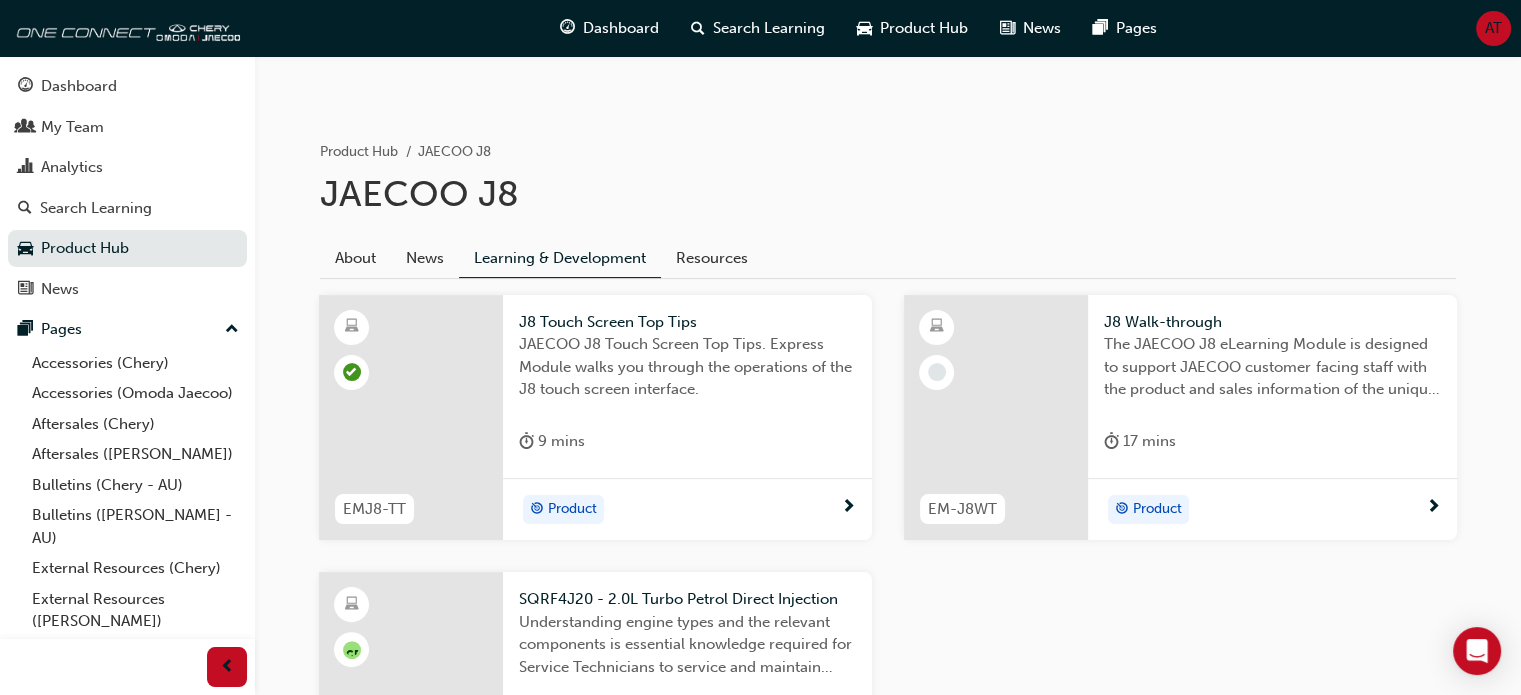 scroll, scrollTop: 348, scrollLeft: 0, axis: vertical 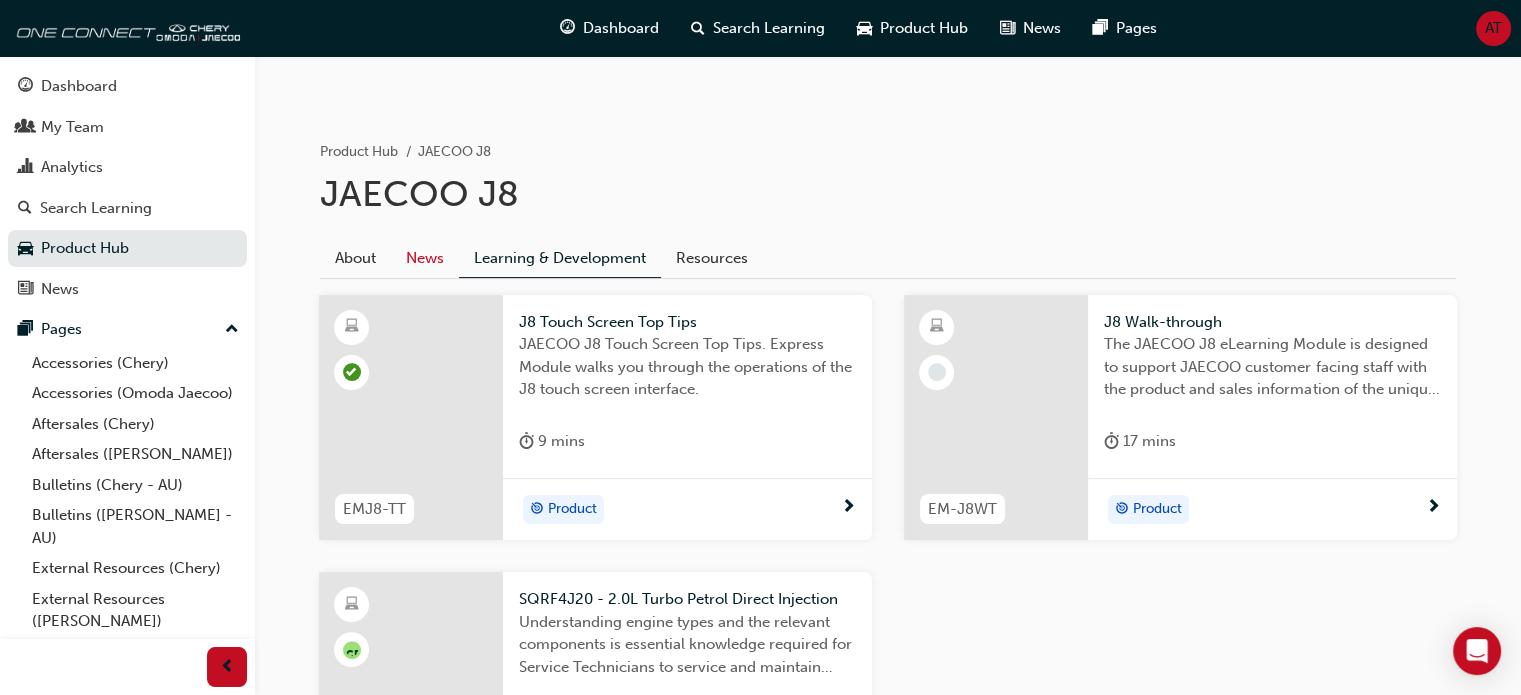 click on "News" at bounding box center (425, 258) 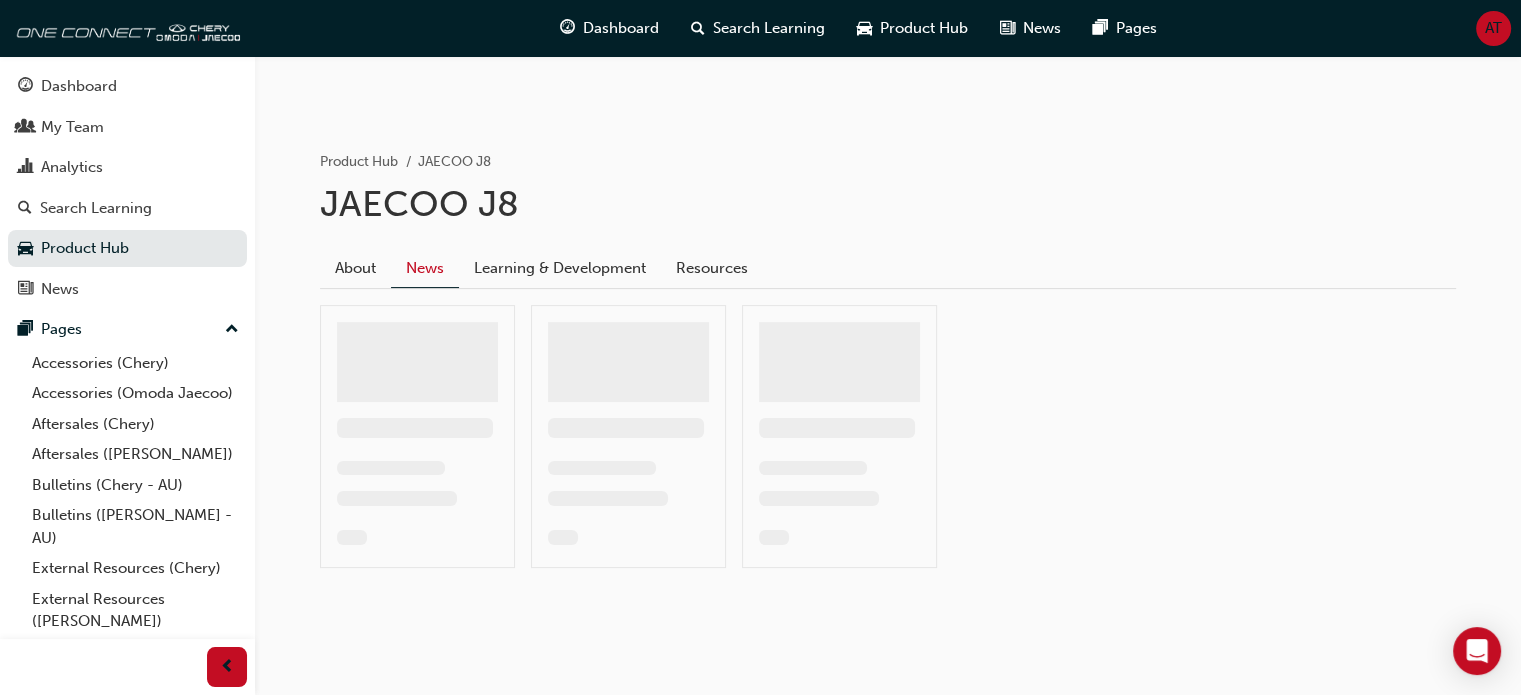 scroll, scrollTop: 112, scrollLeft: 0, axis: vertical 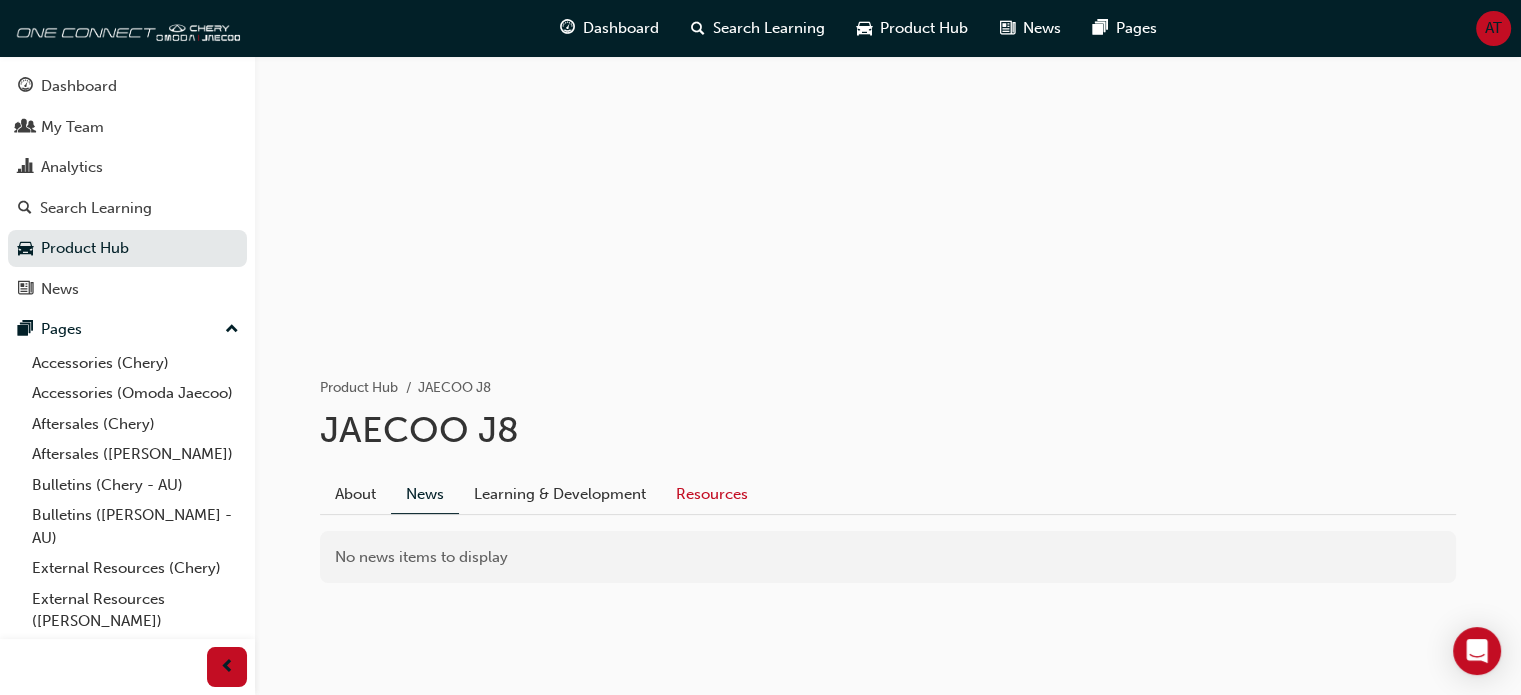 click on "Resources" at bounding box center [712, 494] 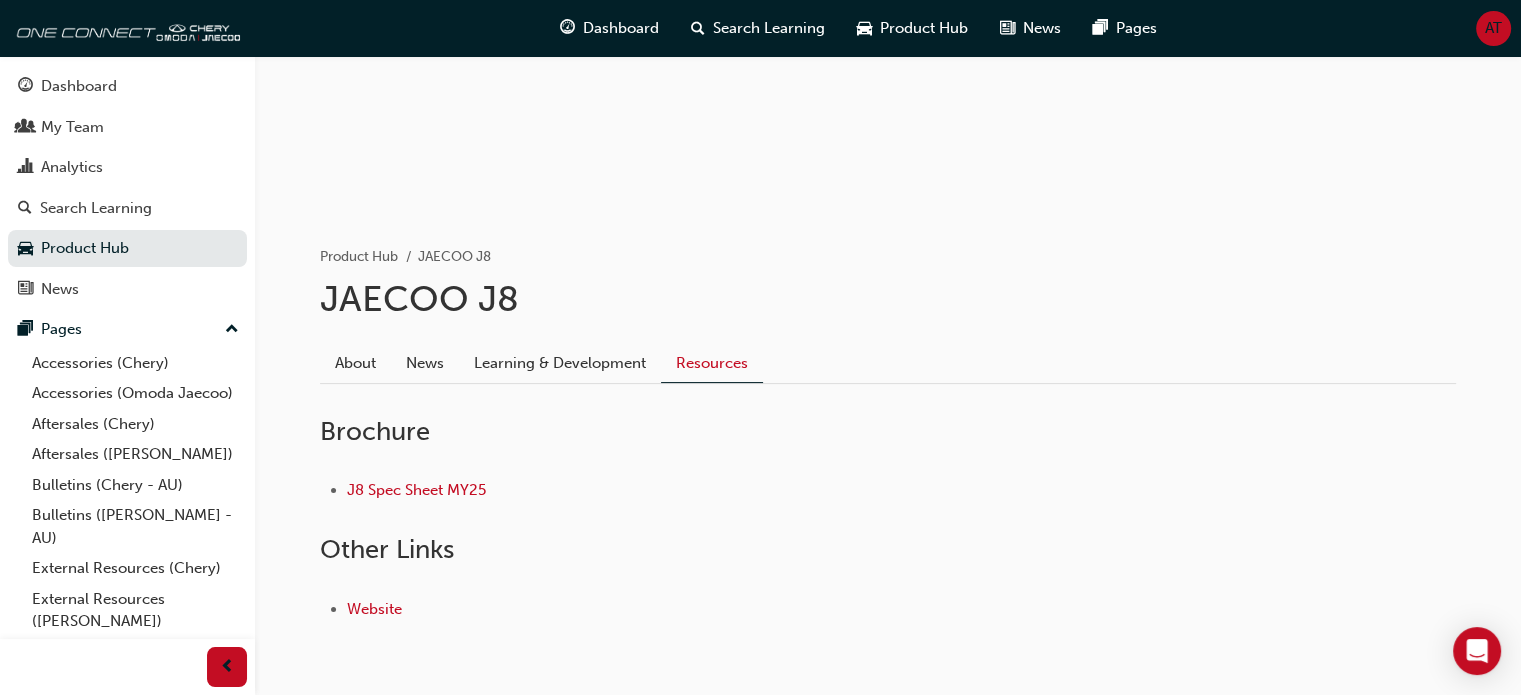 scroll, scrollTop: 257, scrollLeft: 0, axis: vertical 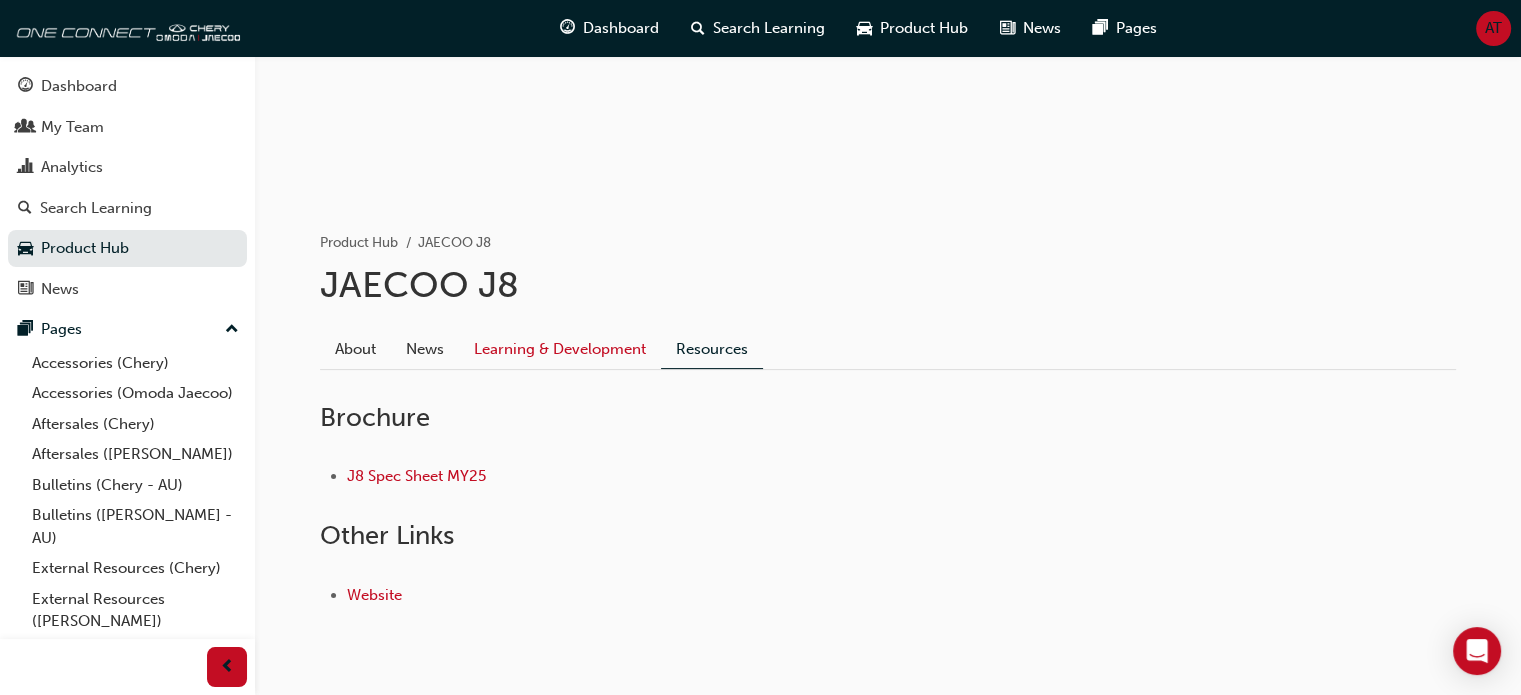click on "Learning & Development" at bounding box center [560, 349] 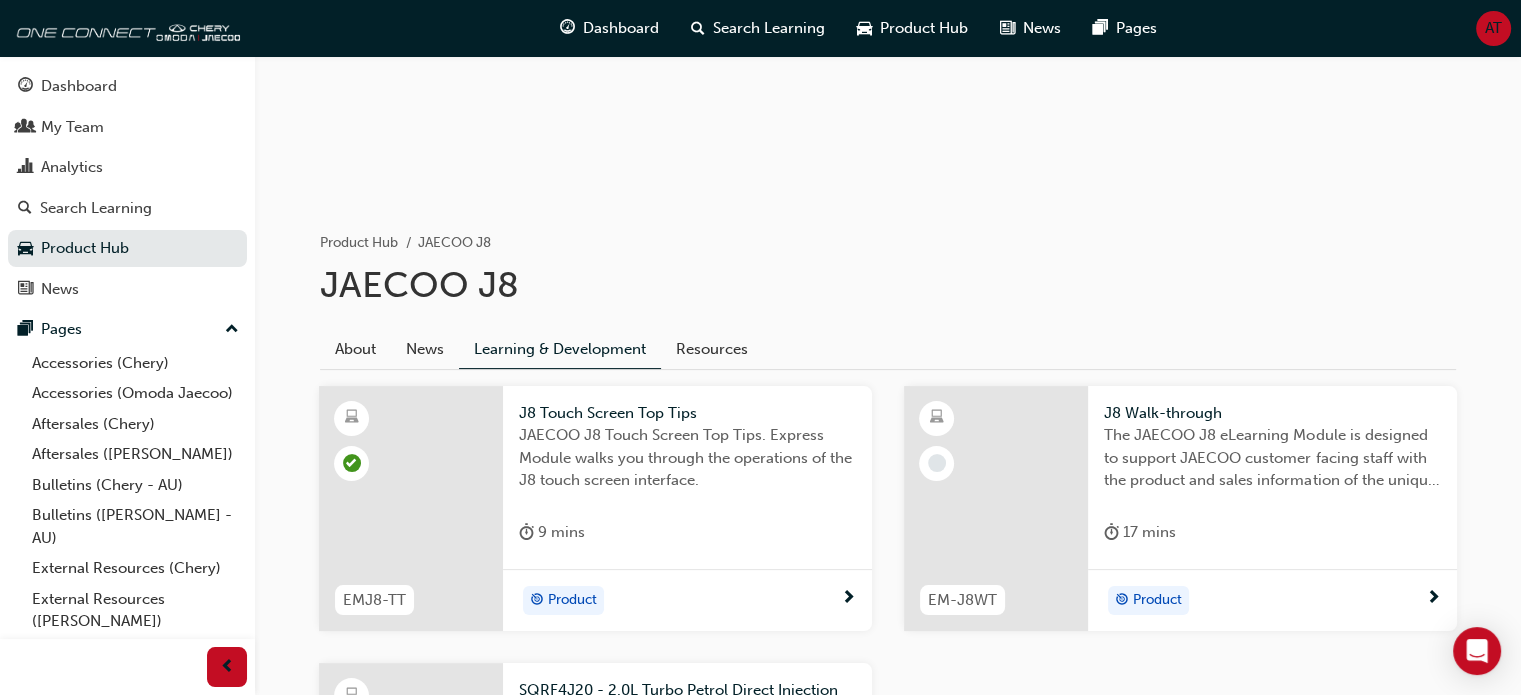 click at bounding box center [411, 509] 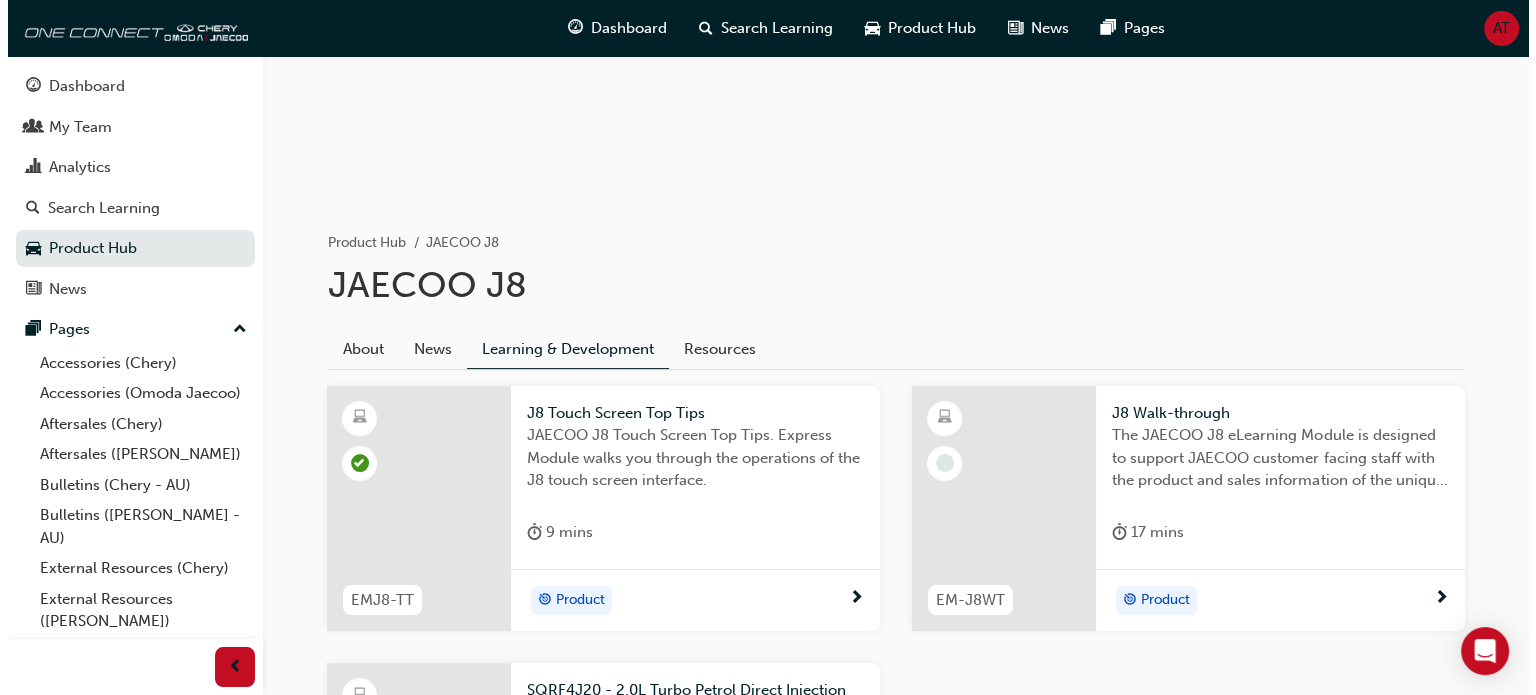 scroll, scrollTop: 0, scrollLeft: 0, axis: both 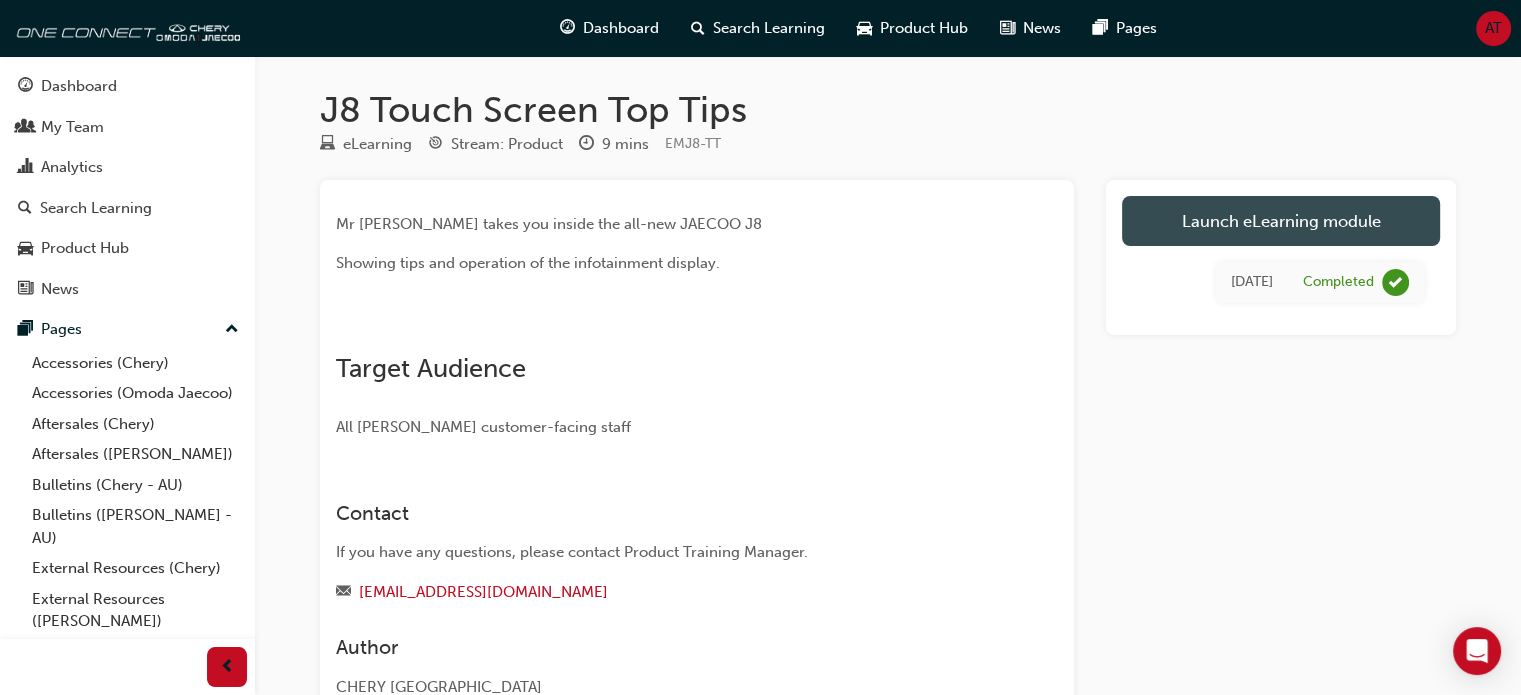 click on "Launch eLearning module" at bounding box center [1281, 221] 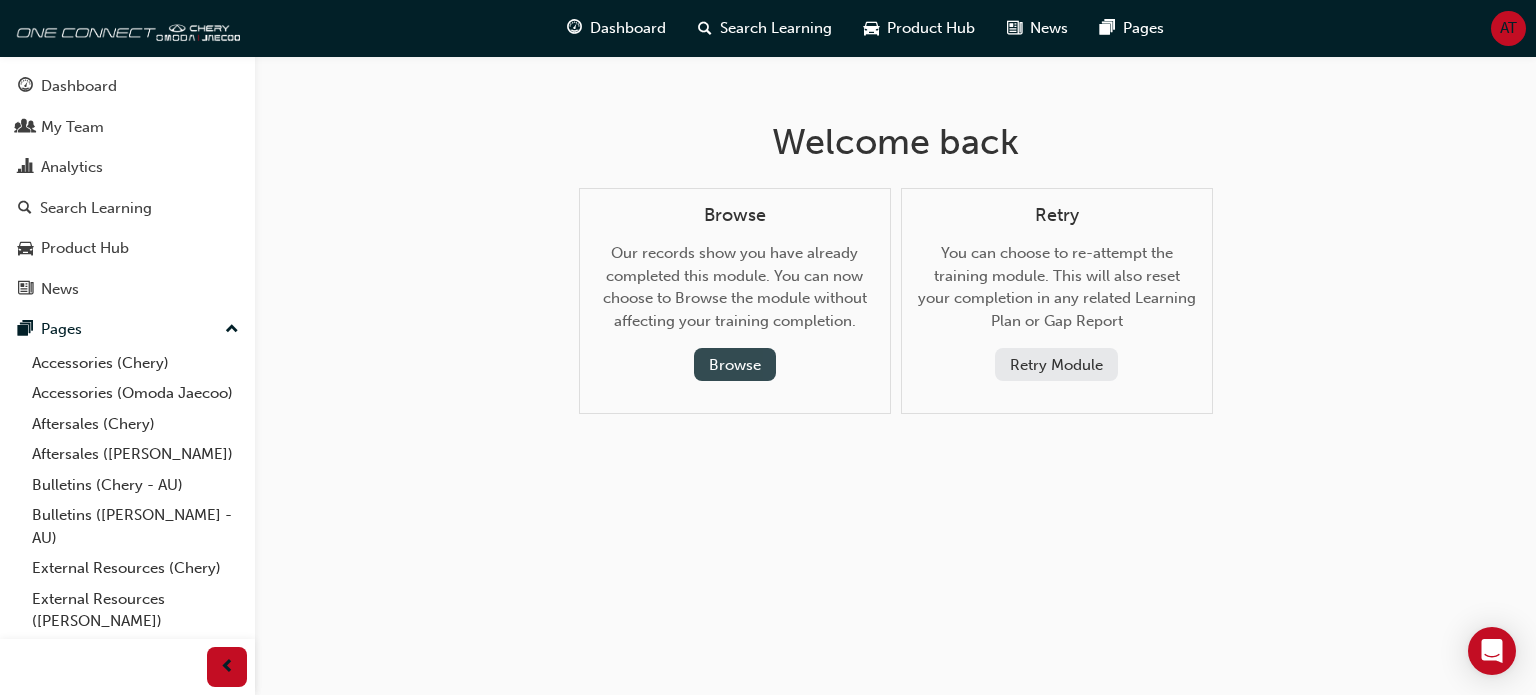 click on "Browse" at bounding box center [735, 364] 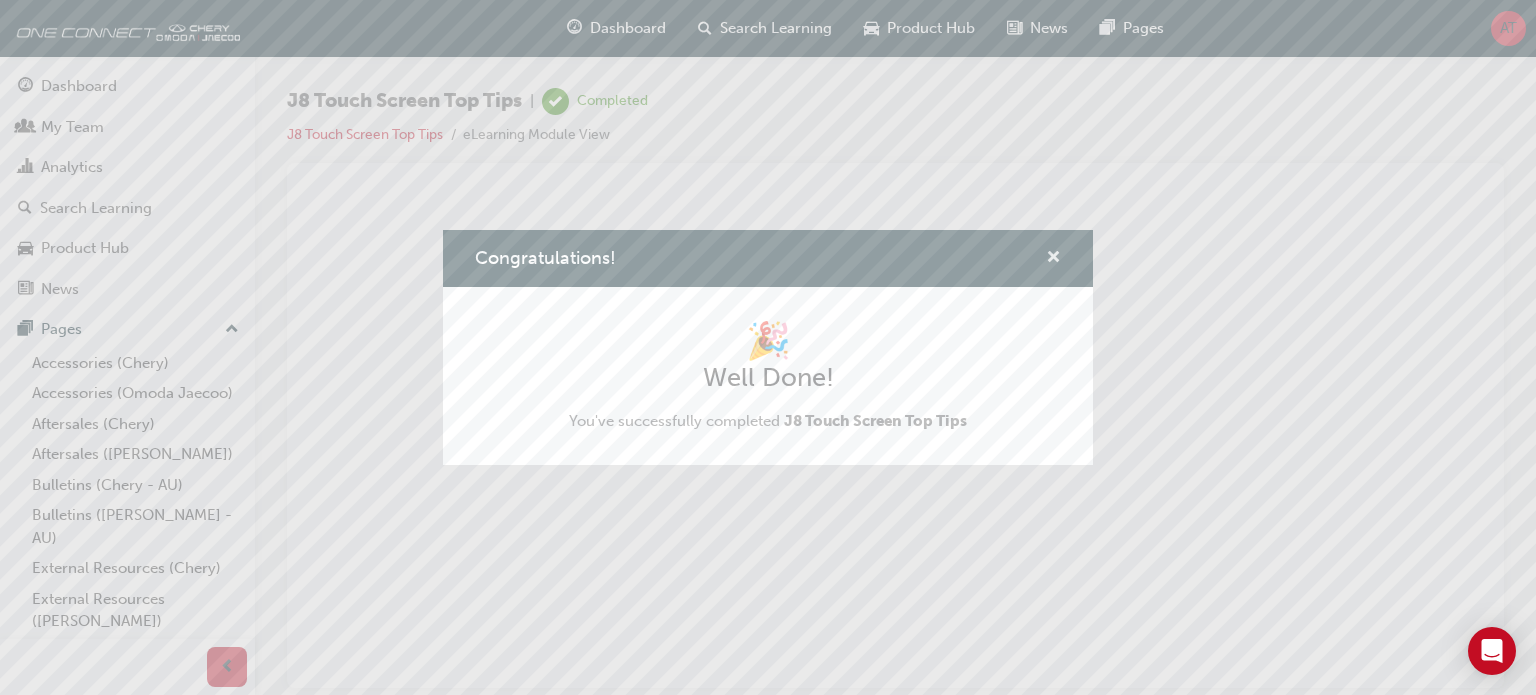 click at bounding box center (1053, 259) 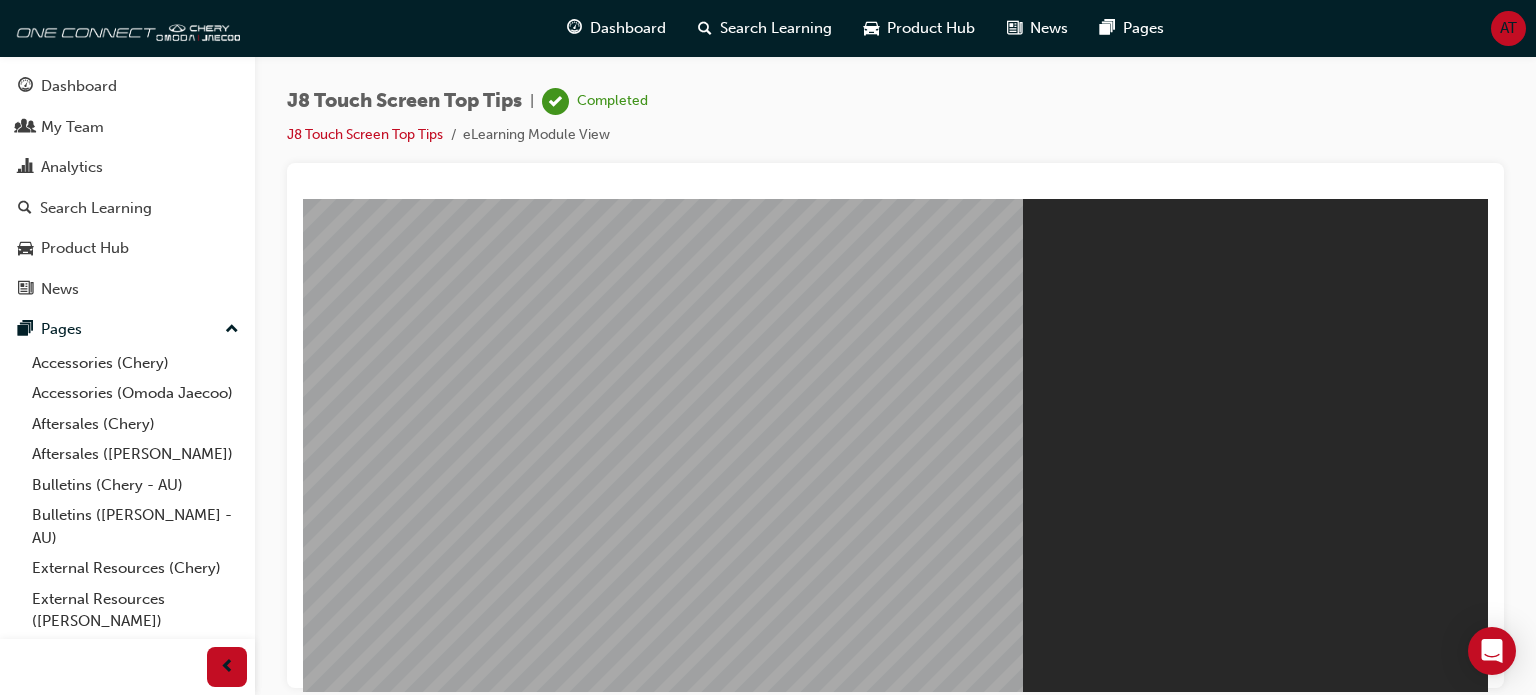 scroll, scrollTop: 0, scrollLeft: 0, axis: both 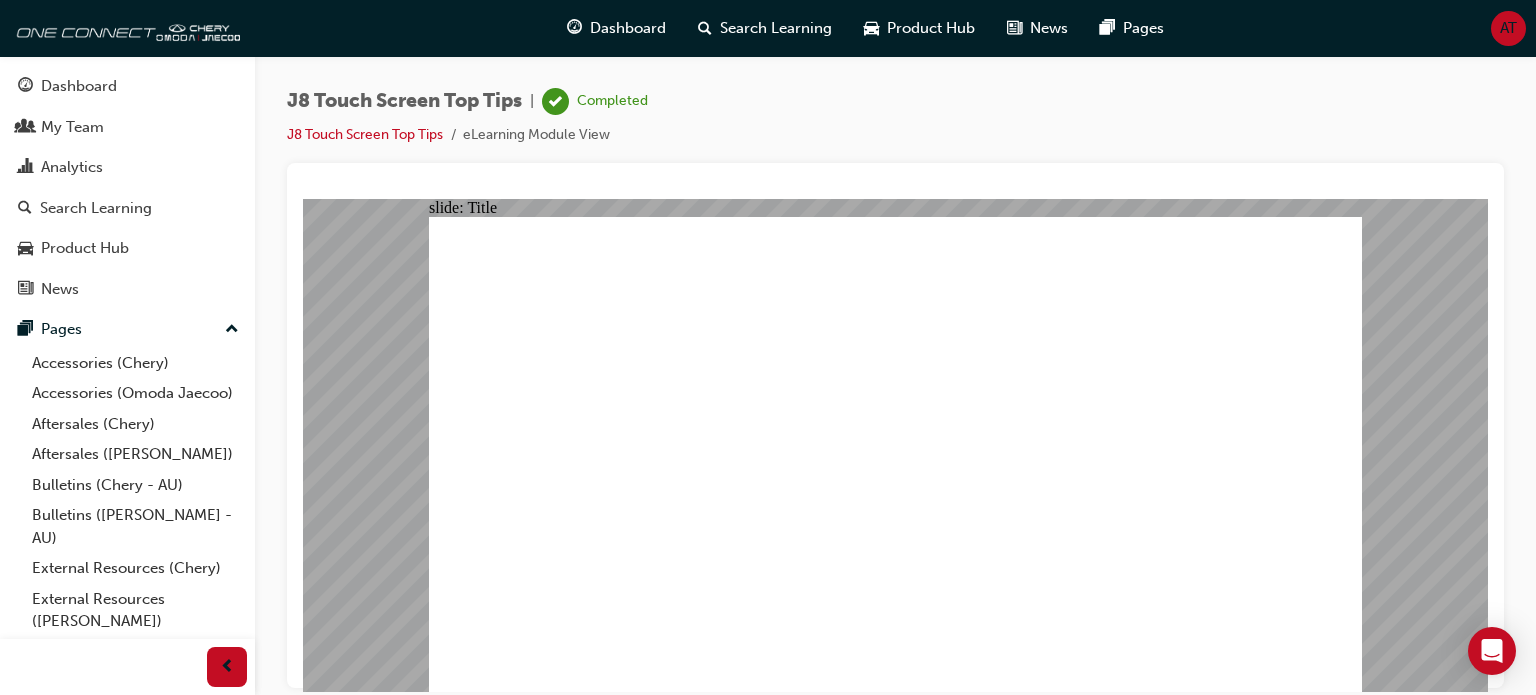 click 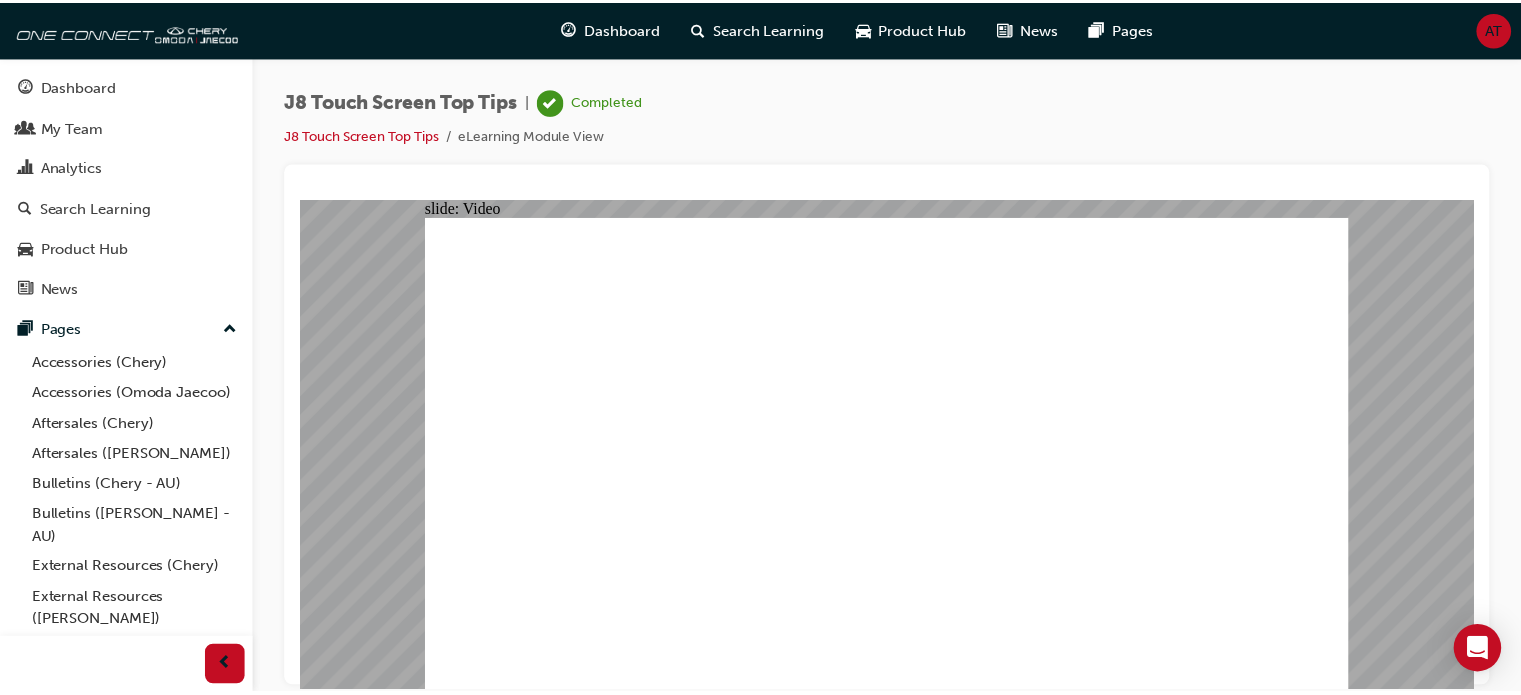 scroll, scrollTop: 0, scrollLeft: 0, axis: both 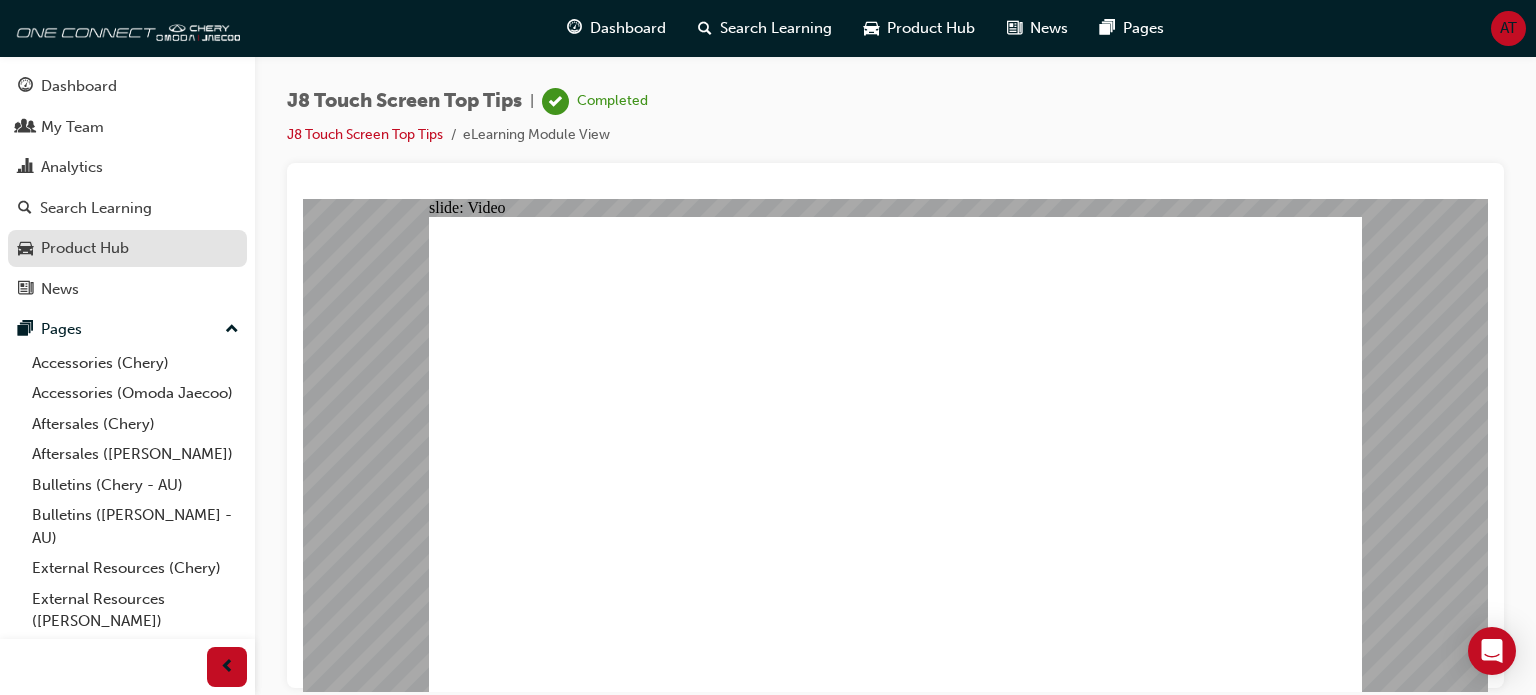 click on "Product Hub" at bounding box center [127, 248] 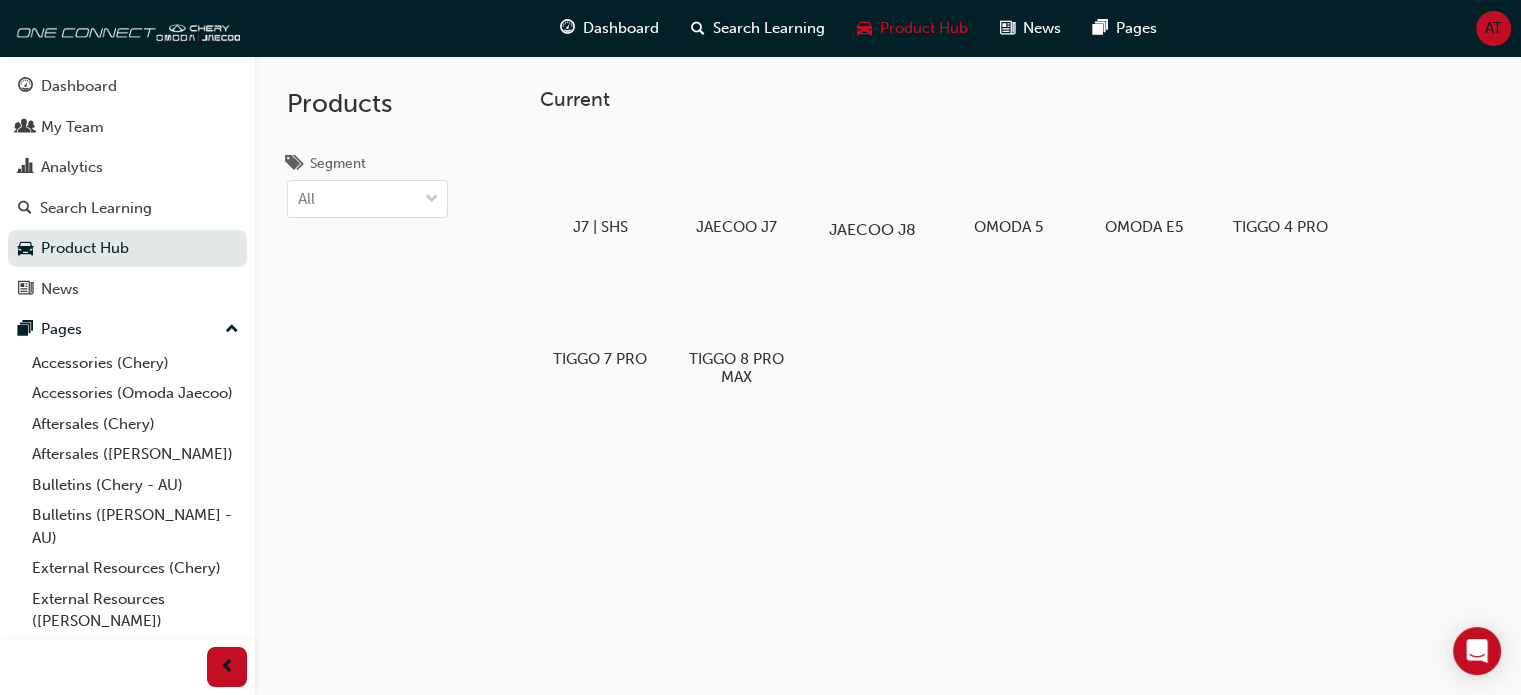 click at bounding box center (872, 172) 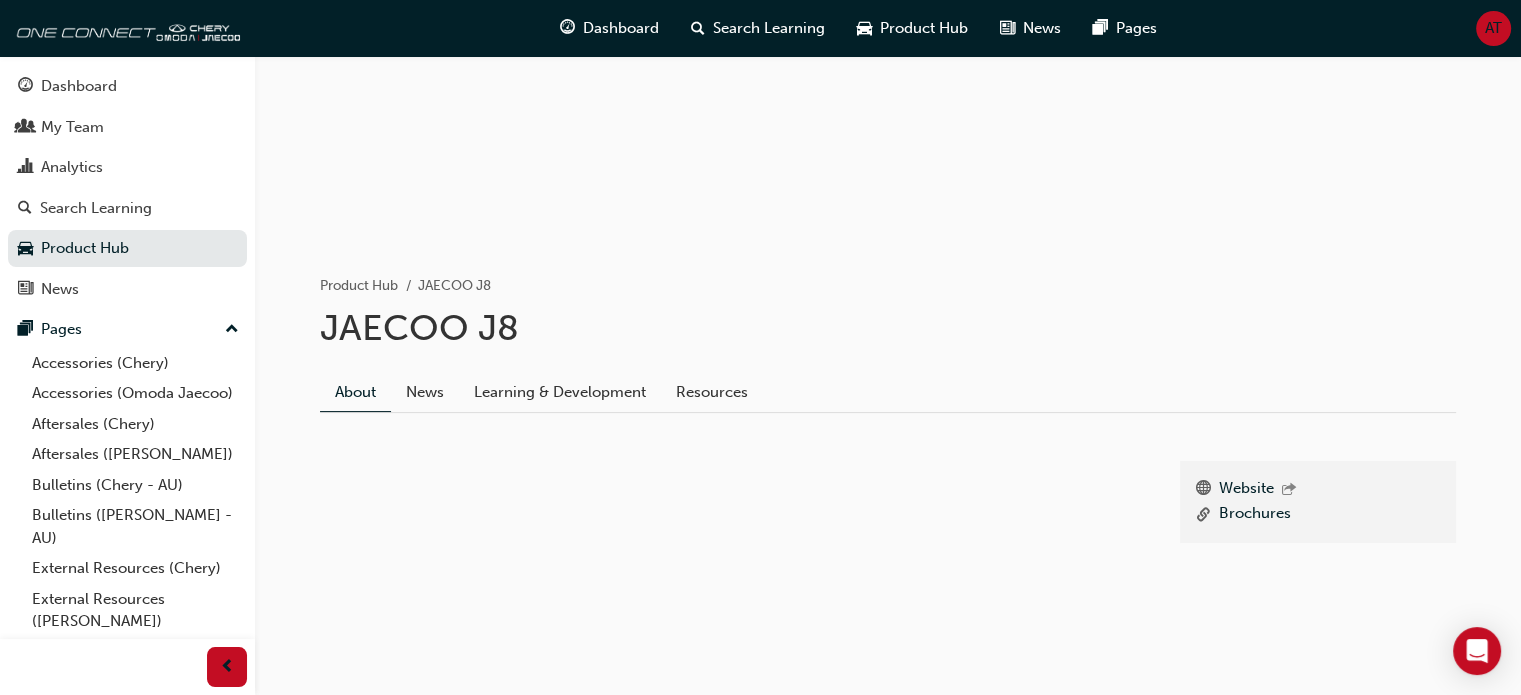scroll, scrollTop: 237, scrollLeft: 0, axis: vertical 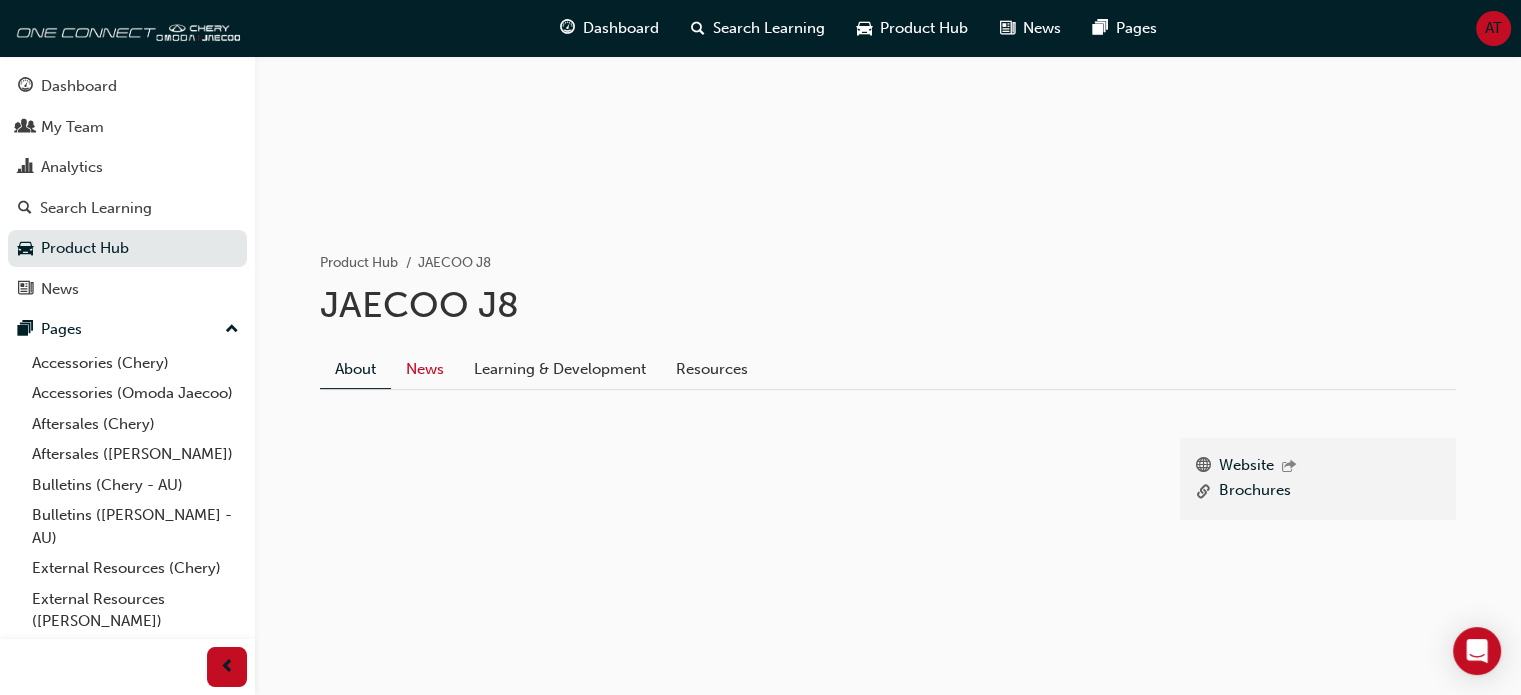 click on "News" at bounding box center [425, 369] 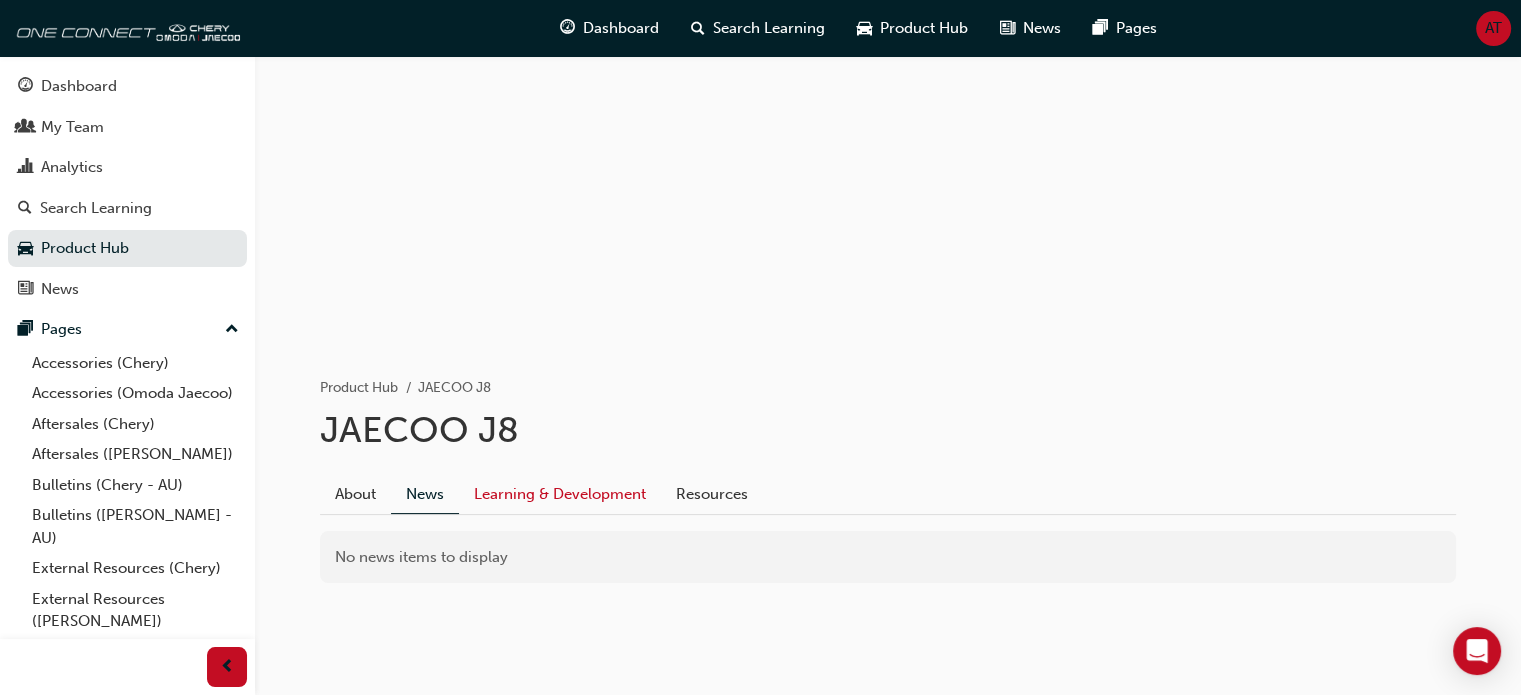 click on "Learning & Development" at bounding box center (560, 494) 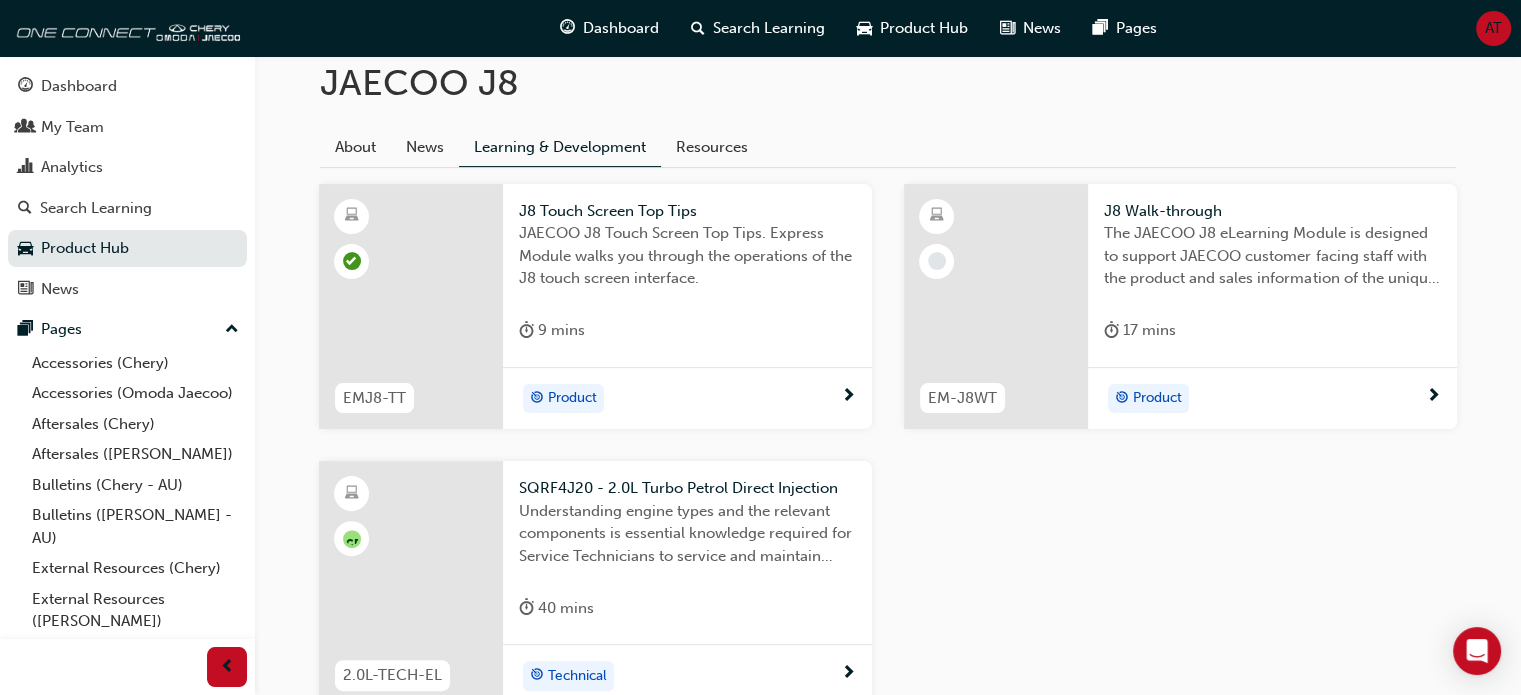 scroll, scrollTop: 460, scrollLeft: 0, axis: vertical 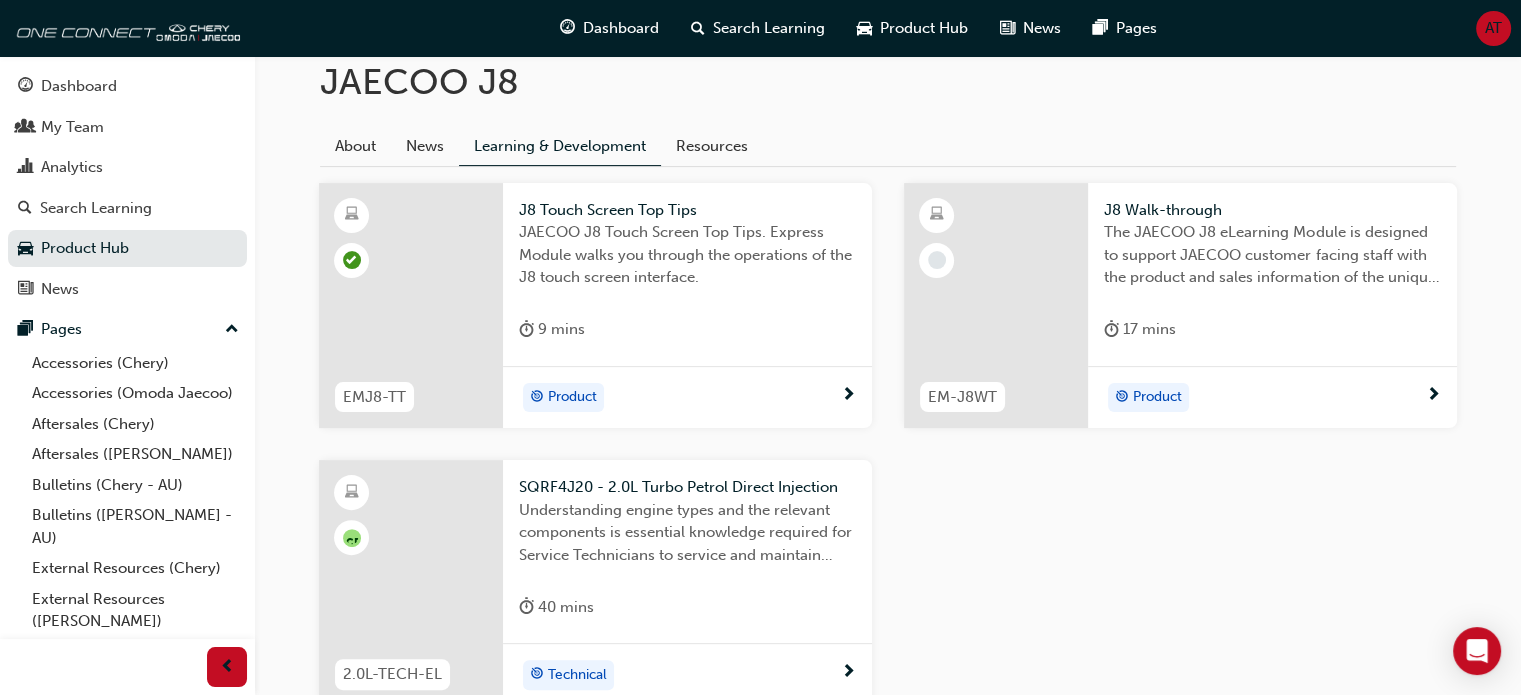 click on "Product" at bounding box center (1157, 397) 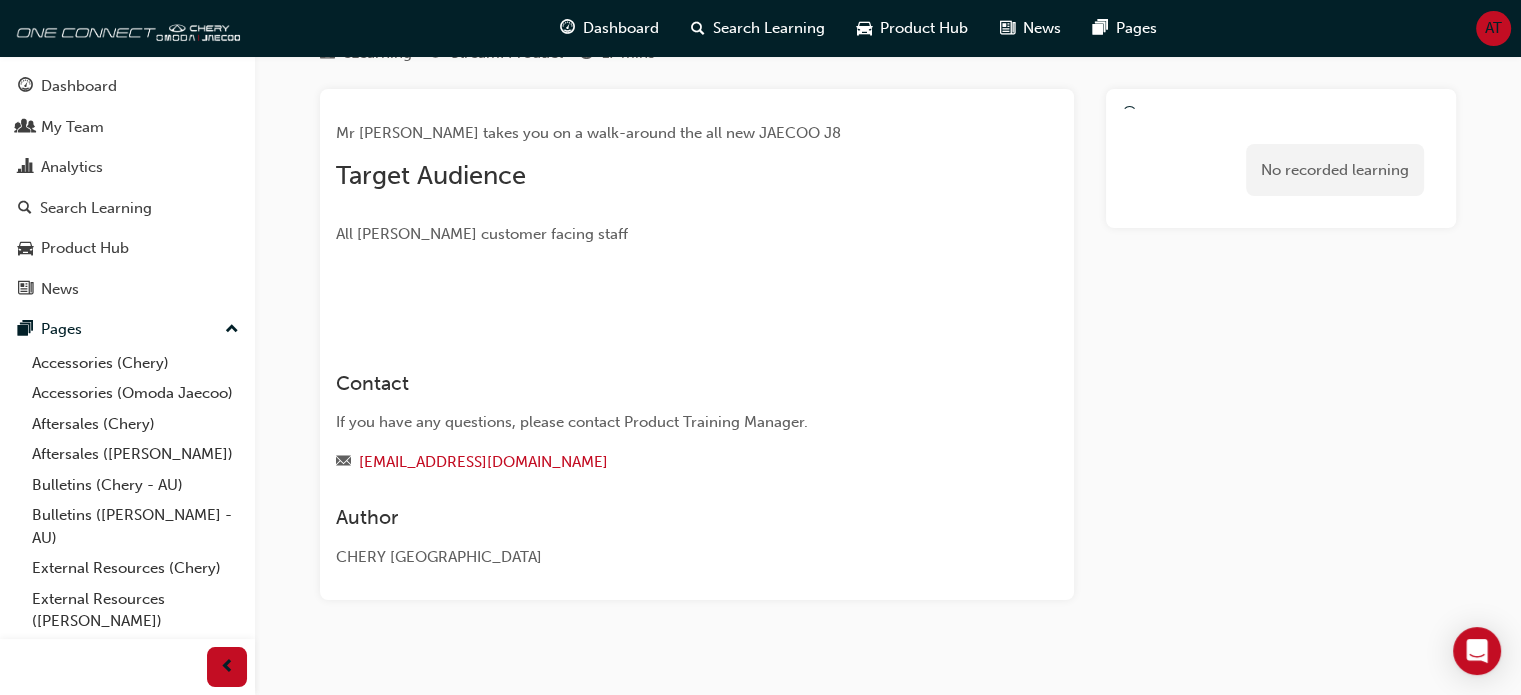 scroll, scrollTop: 90, scrollLeft: 0, axis: vertical 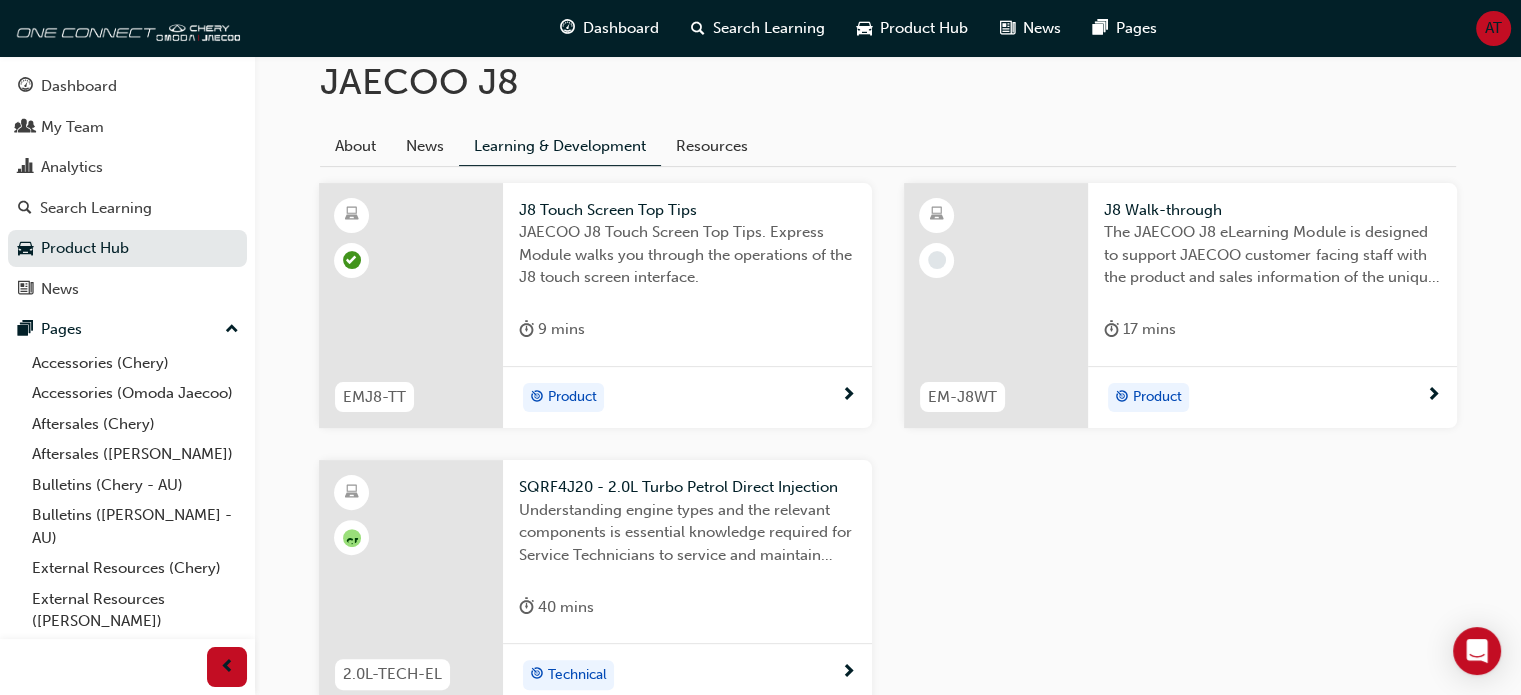 click on "The JAECOO J8 eLearning Module is designed to support JAECOO customer facing staff with the product and sales information of the unique features and benefits." at bounding box center (1272, 255) 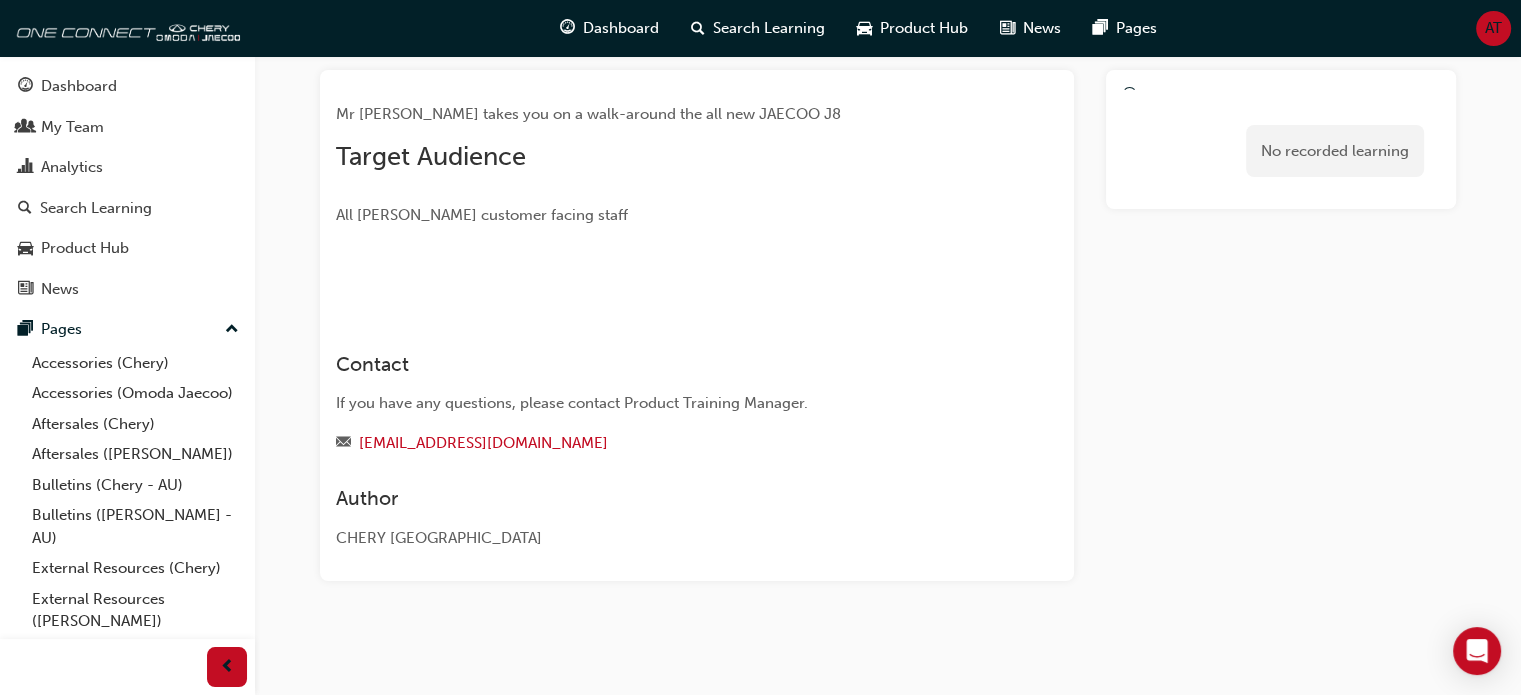 scroll, scrollTop: 130, scrollLeft: 0, axis: vertical 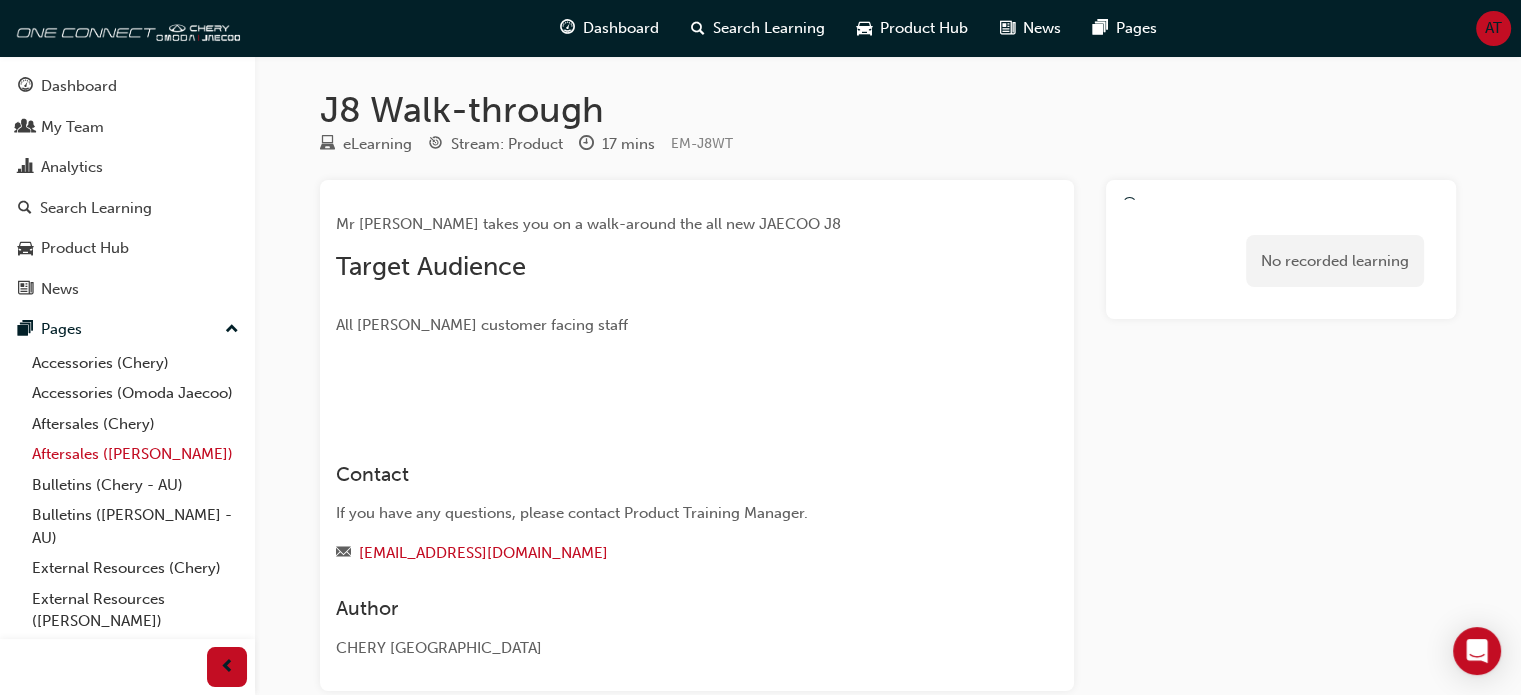 click on "Aftersales ([PERSON_NAME])" at bounding box center (135, 454) 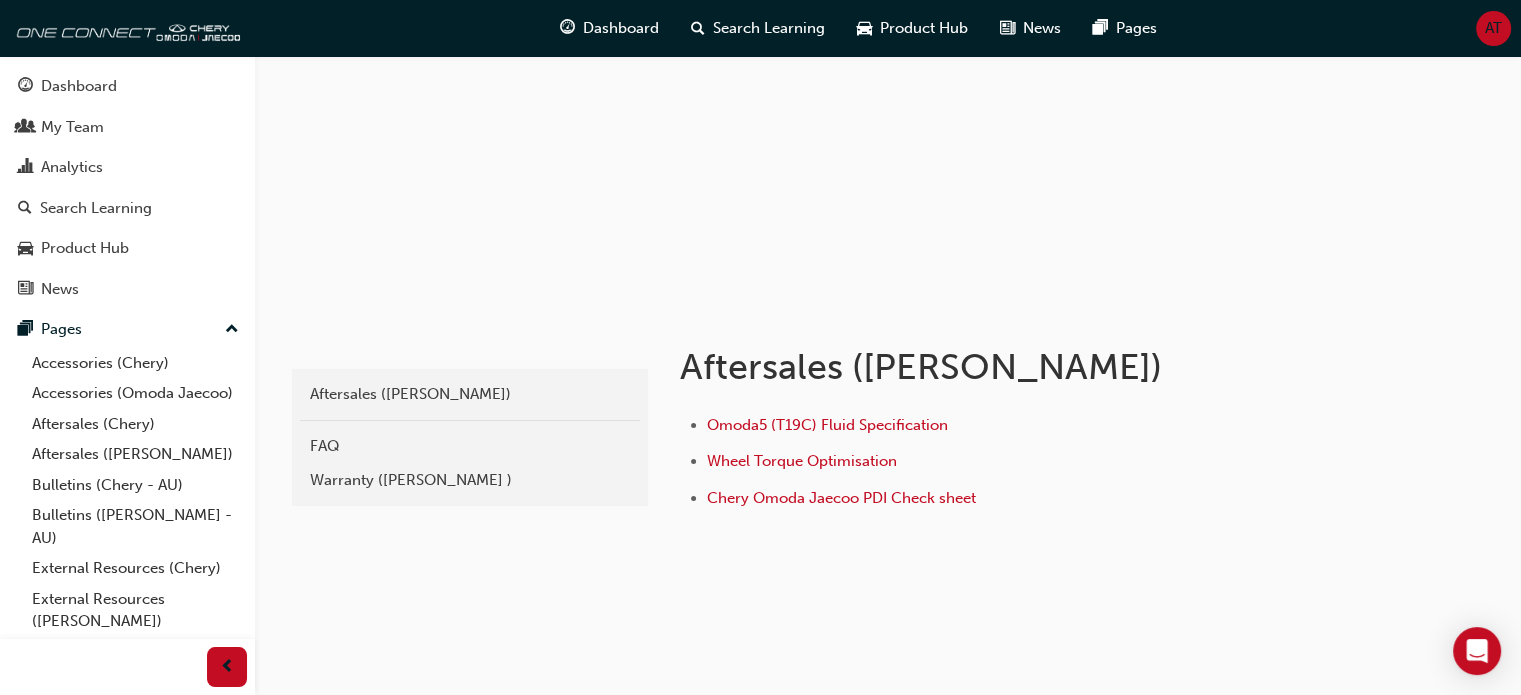 scroll, scrollTop: 162, scrollLeft: 0, axis: vertical 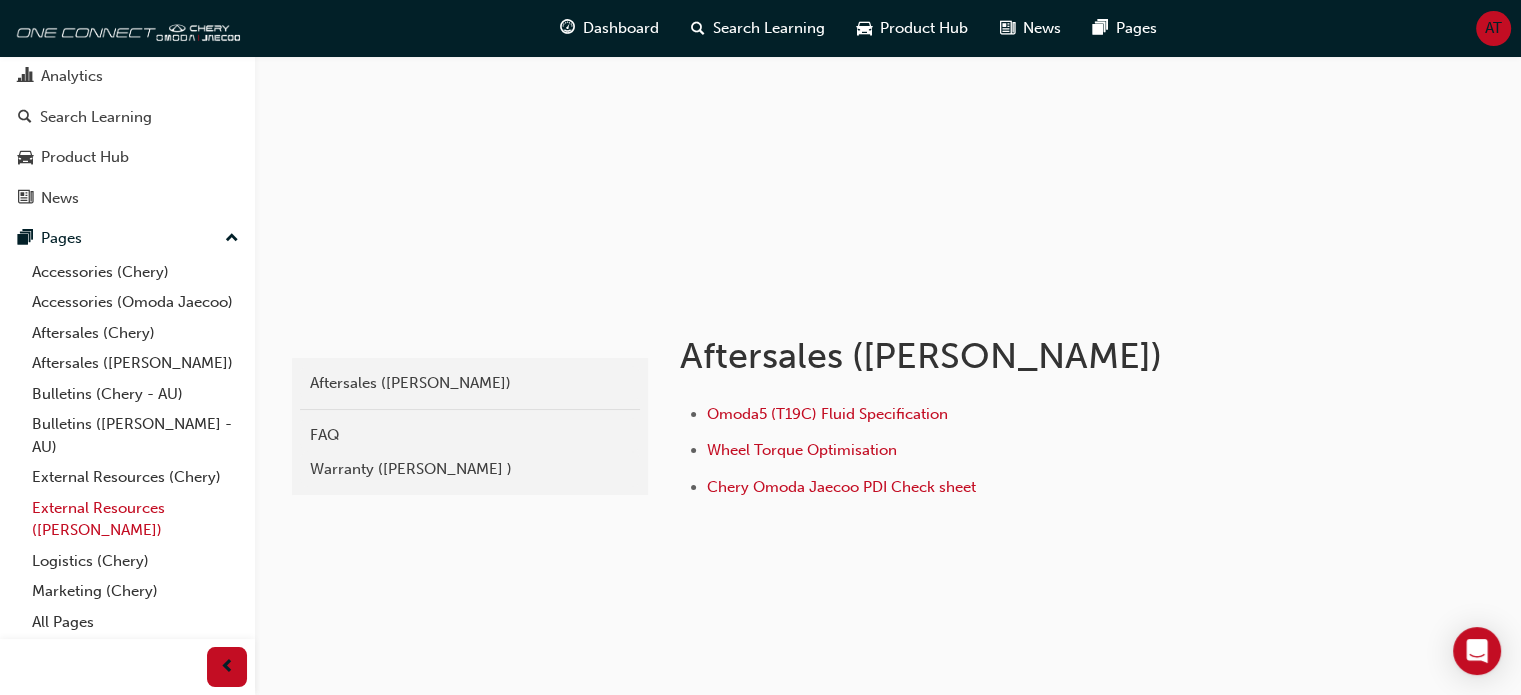 click on "External Resources ([PERSON_NAME])" at bounding box center [135, 519] 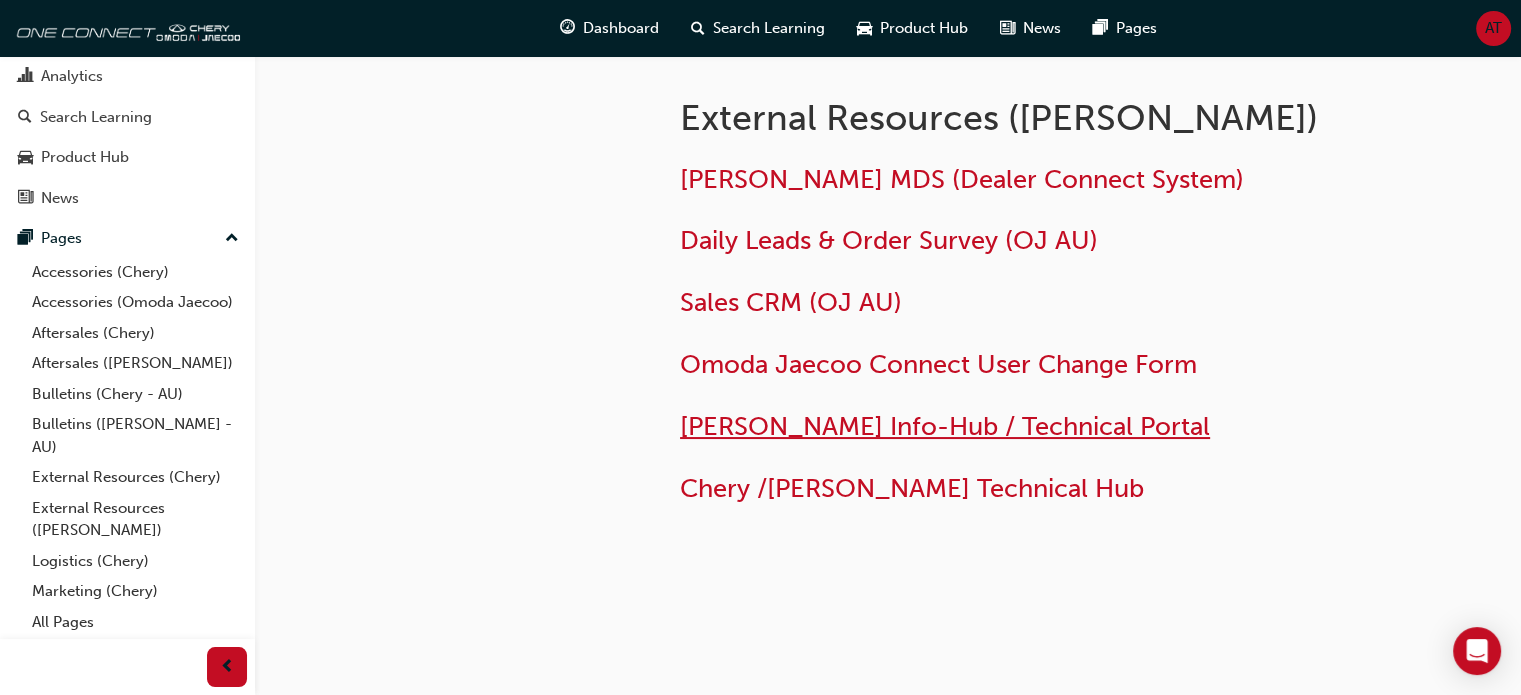 click on "[PERSON_NAME] Info-Hub / Technical Portal" at bounding box center (945, 426) 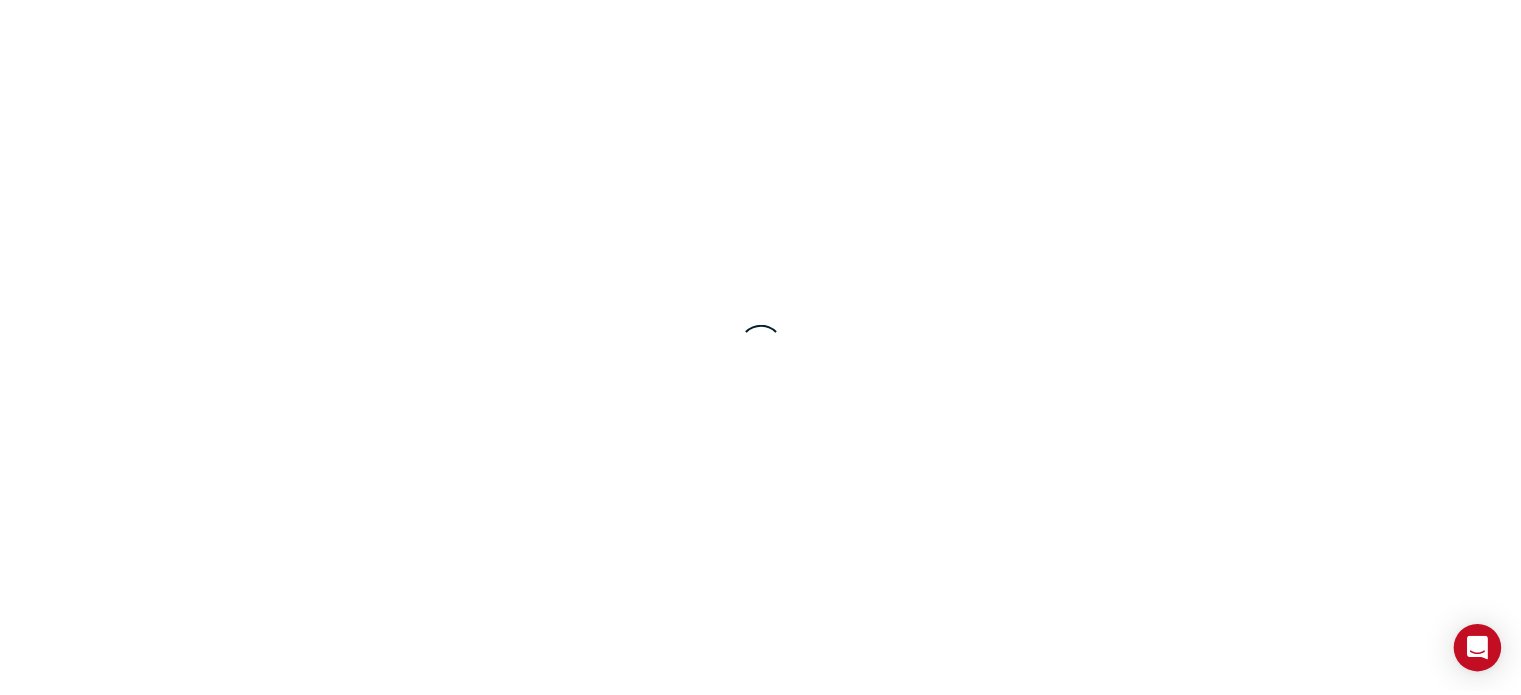 scroll, scrollTop: 0, scrollLeft: 0, axis: both 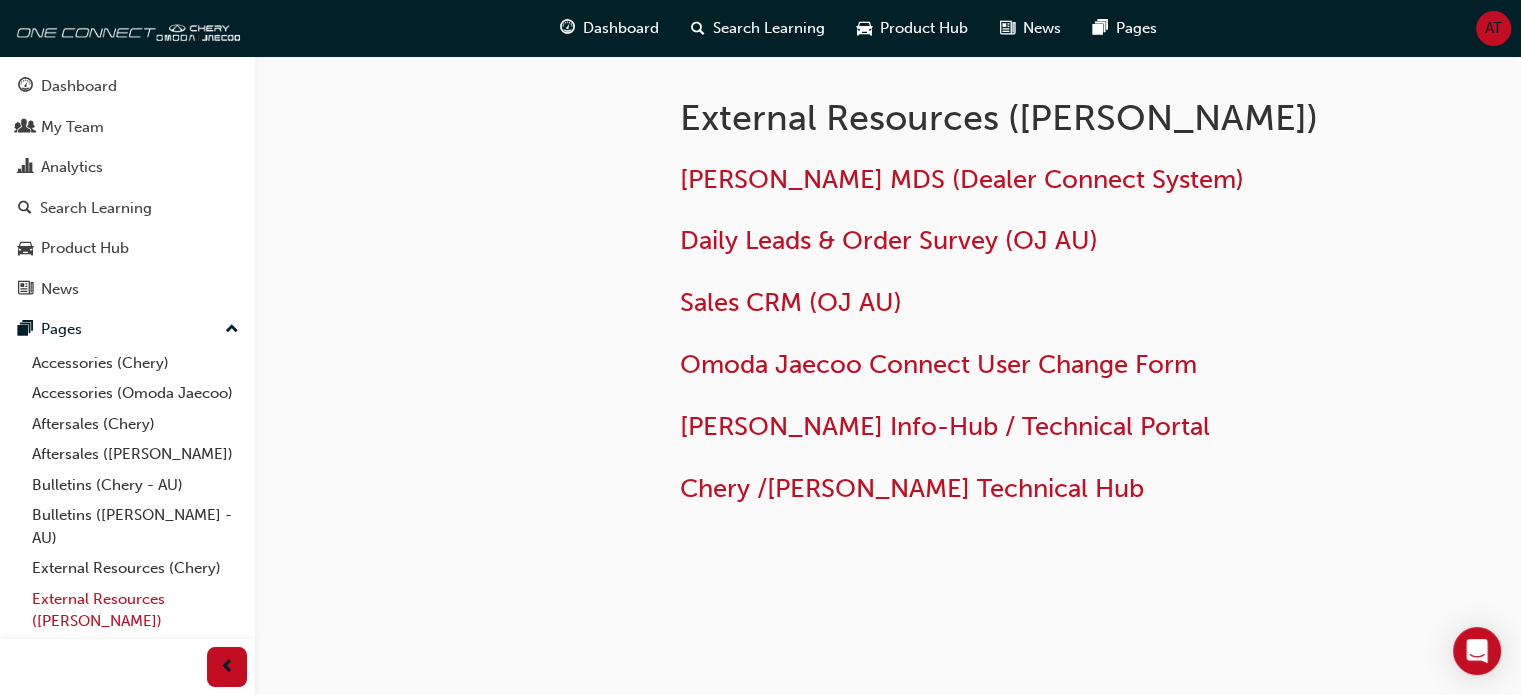 click on "External Resources ([PERSON_NAME])" at bounding box center [135, 610] 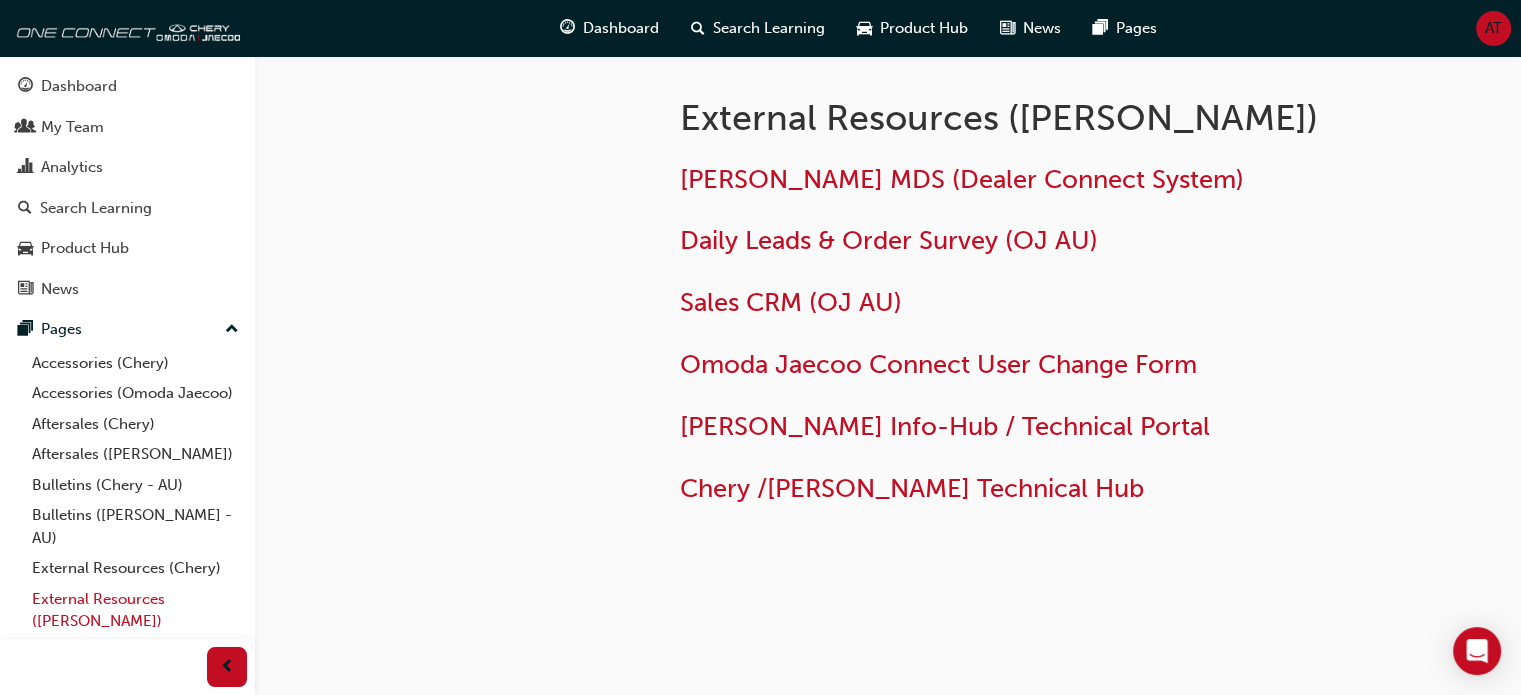 scroll, scrollTop: 115, scrollLeft: 0, axis: vertical 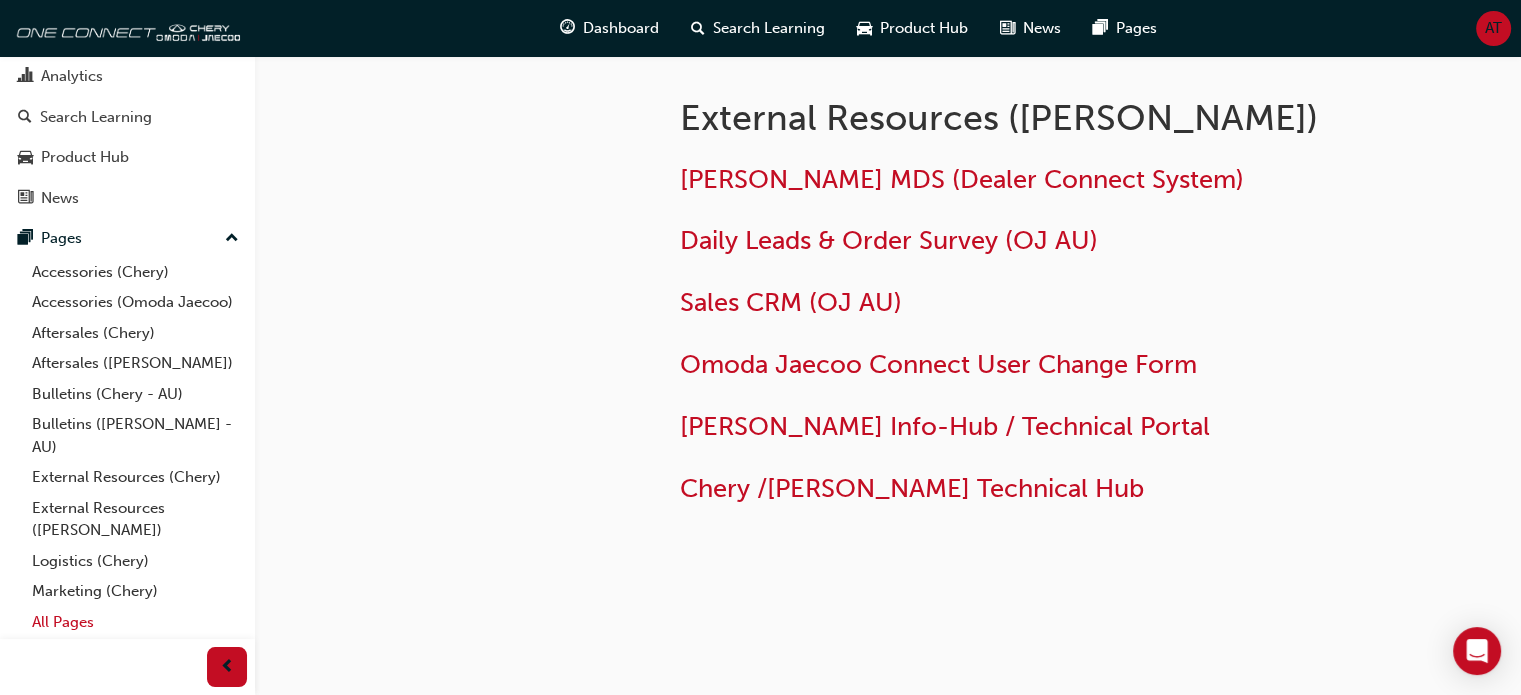 click on "All Pages" at bounding box center [135, 622] 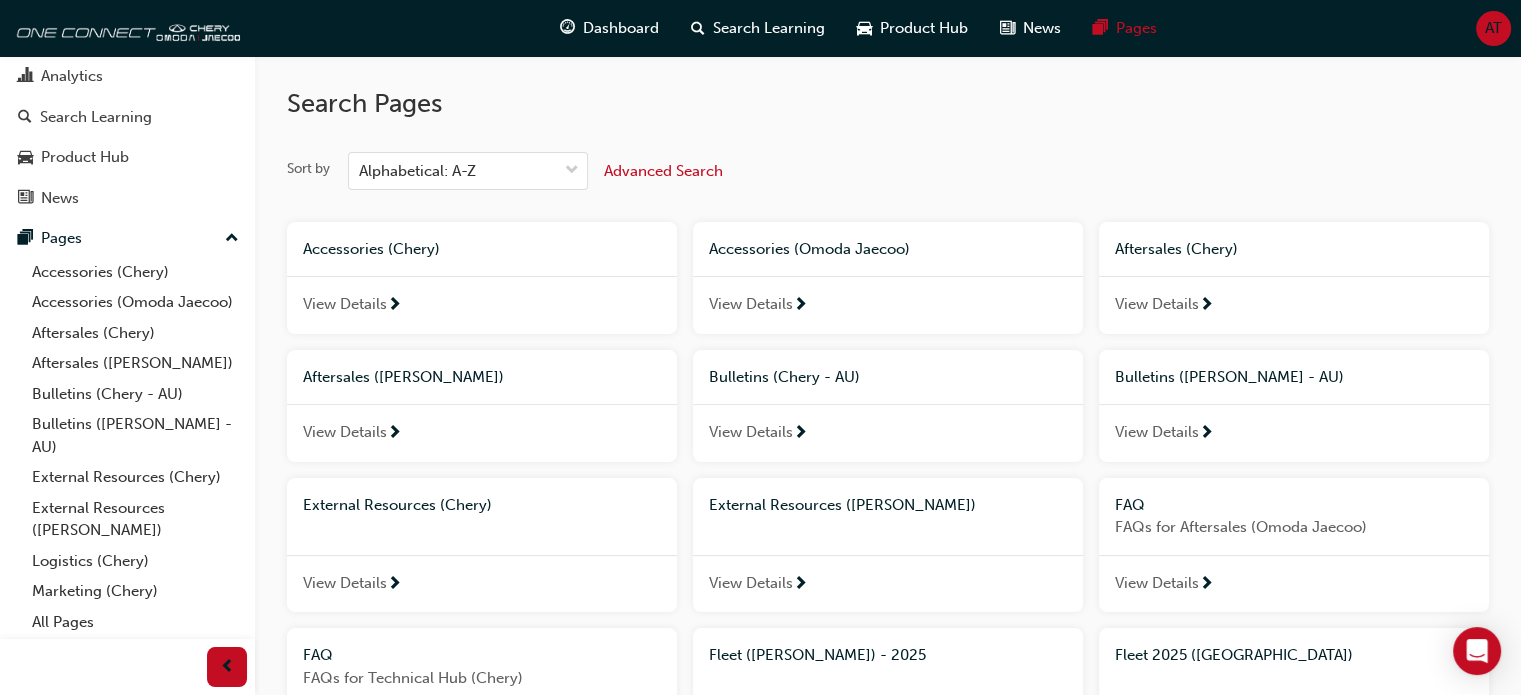 click on "View Details" at bounding box center (482, 433) 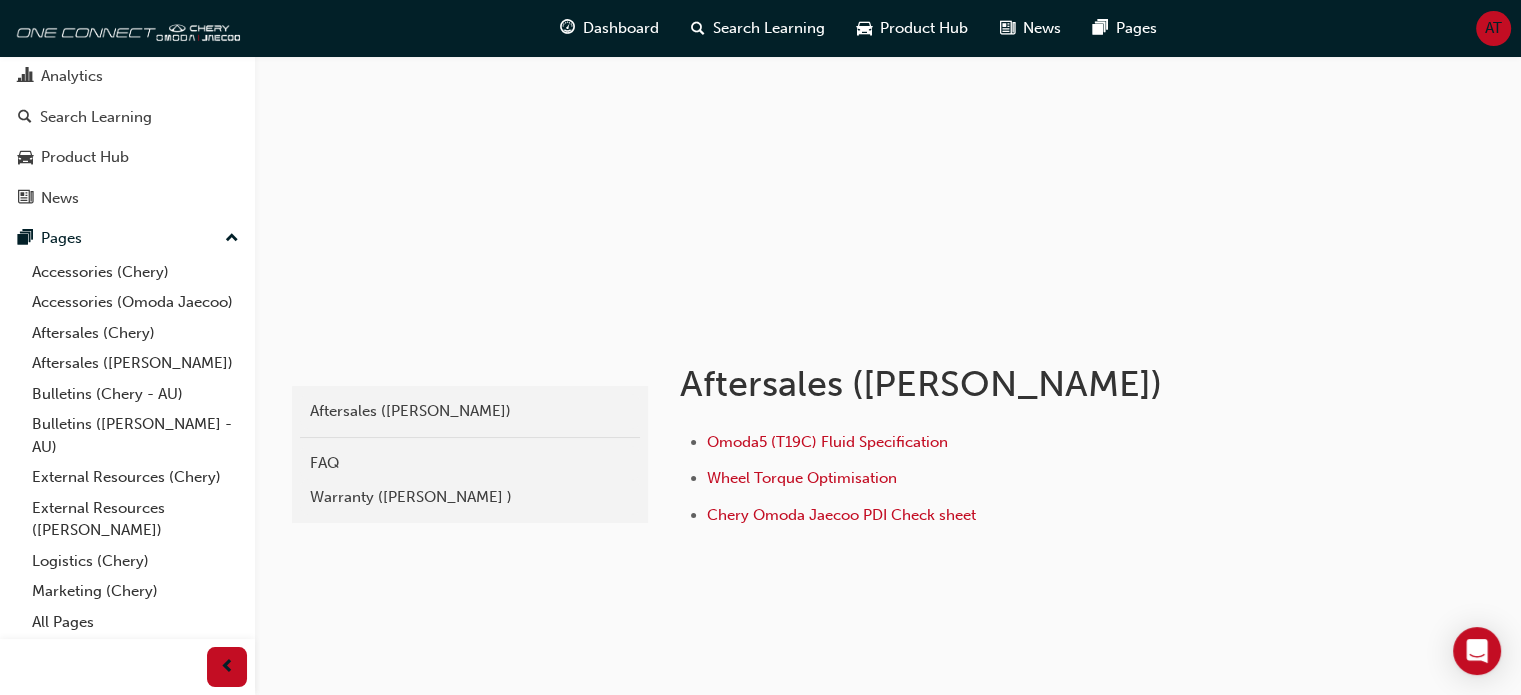 scroll, scrollTop: 136, scrollLeft: 0, axis: vertical 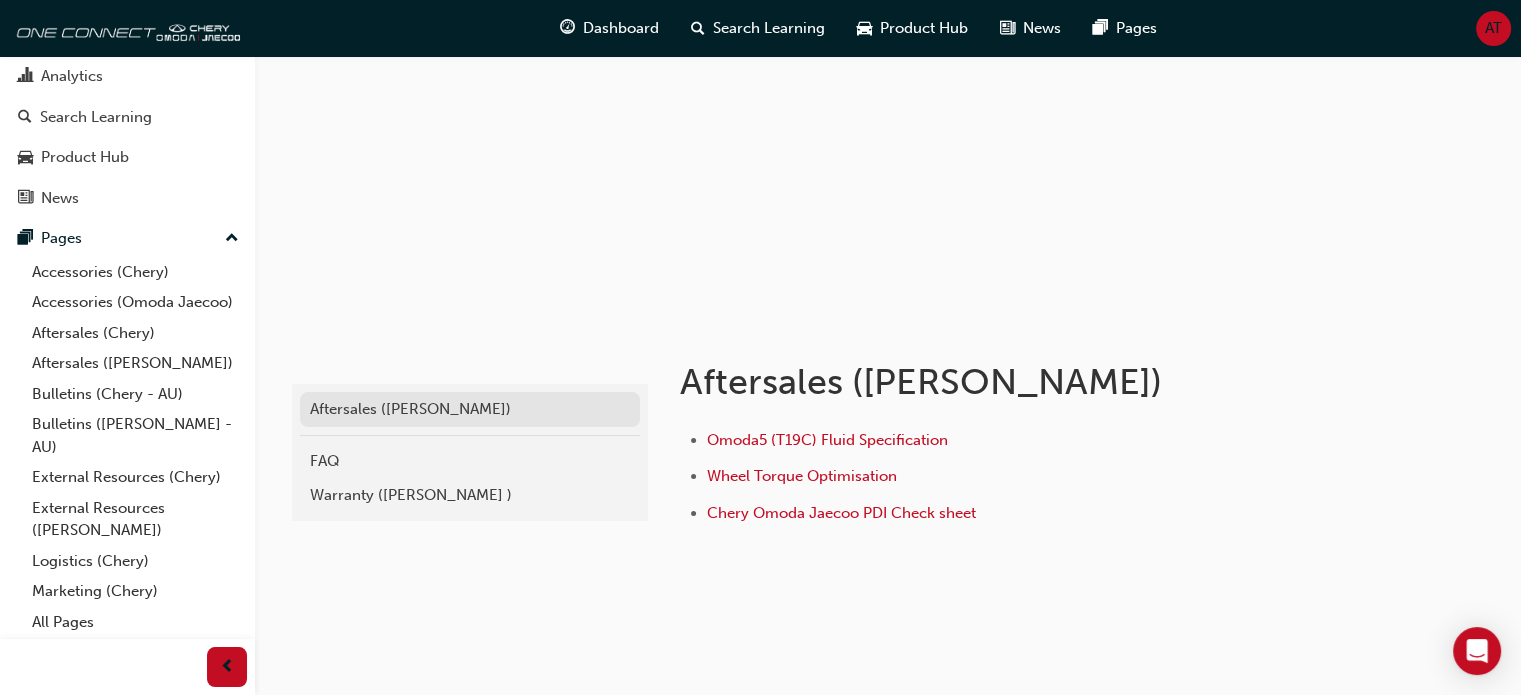click on "Aftersales ([PERSON_NAME])" at bounding box center [470, 409] 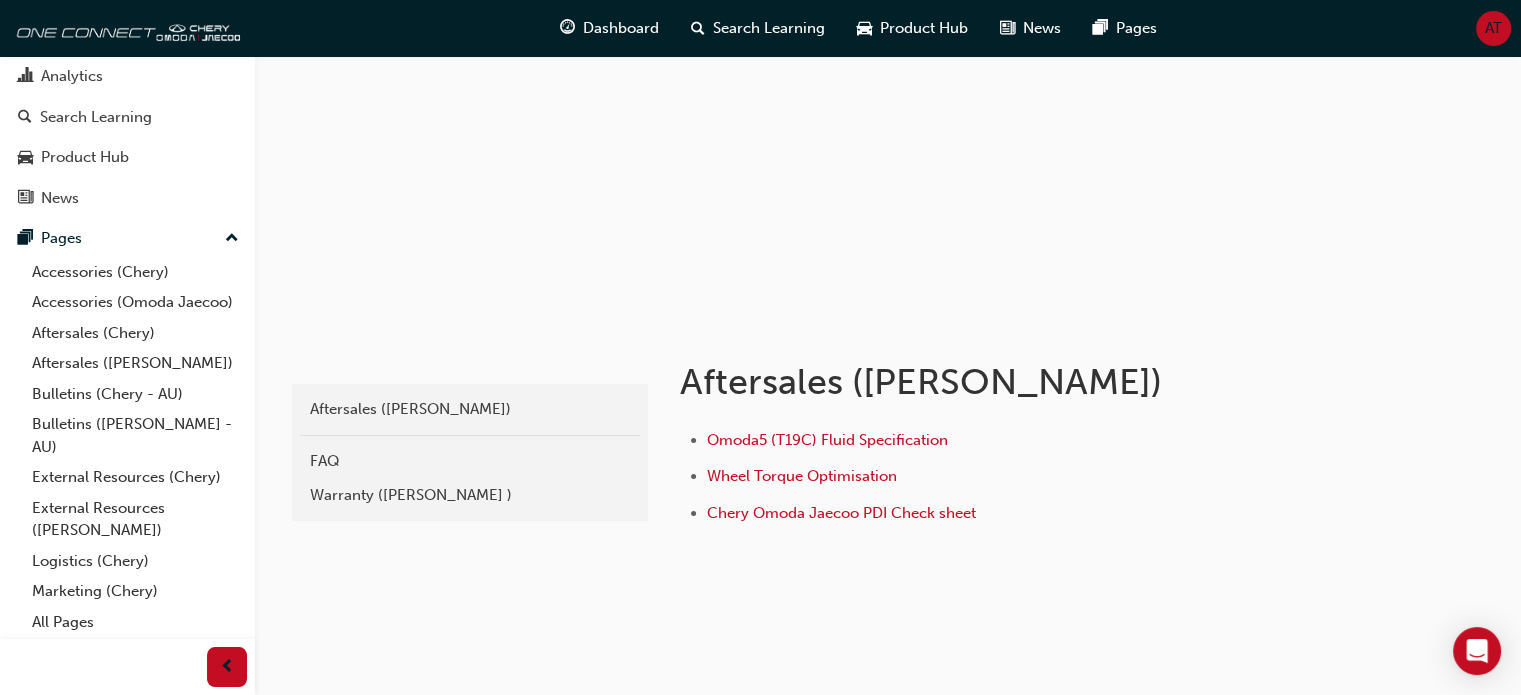 scroll, scrollTop: 162, scrollLeft: 0, axis: vertical 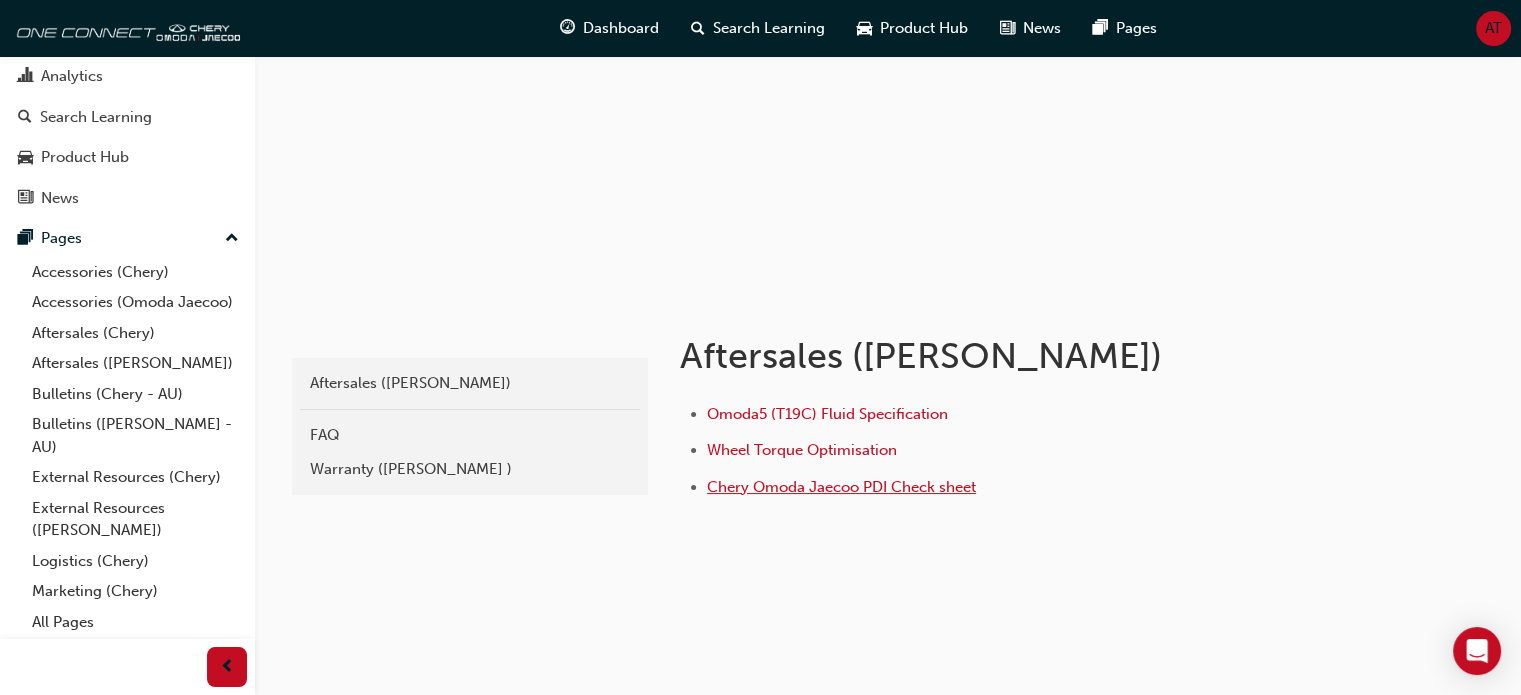 click on "Chery Omoda Jaecoo PDI Check sheet" at bounding box center [841, 487] 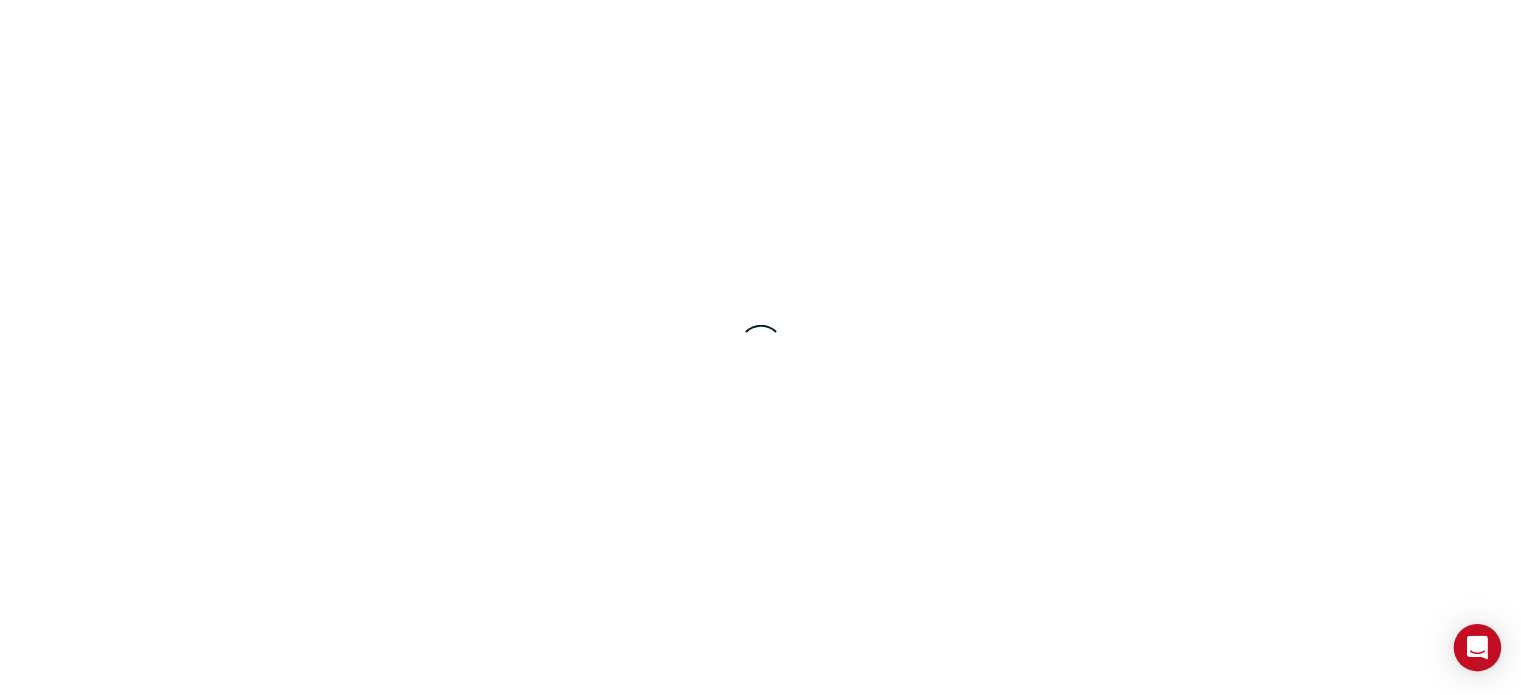 scroll, scrollTop: 0, scrollLeft: 0, axis: both 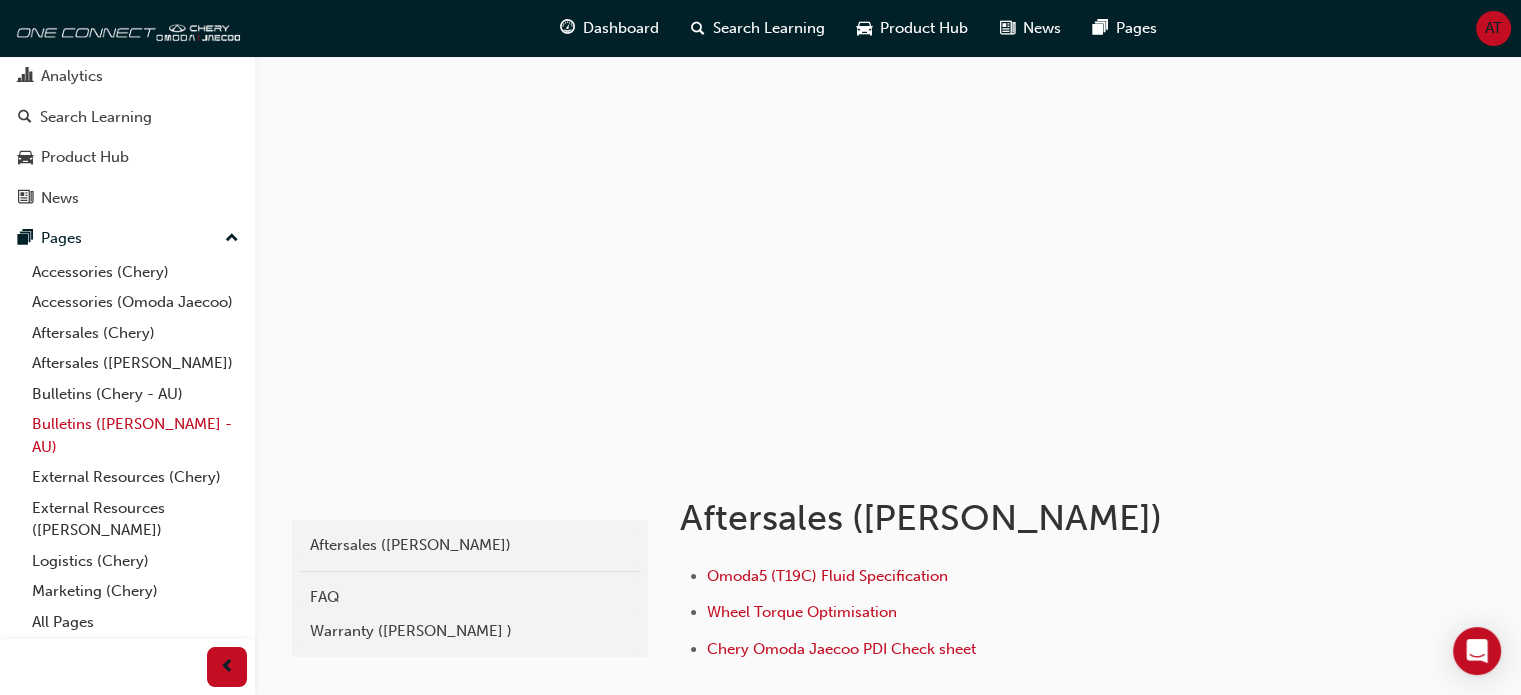 click on "Bulletins ([PERSON_NAME] - AU)" at bounding box center (135, 435) 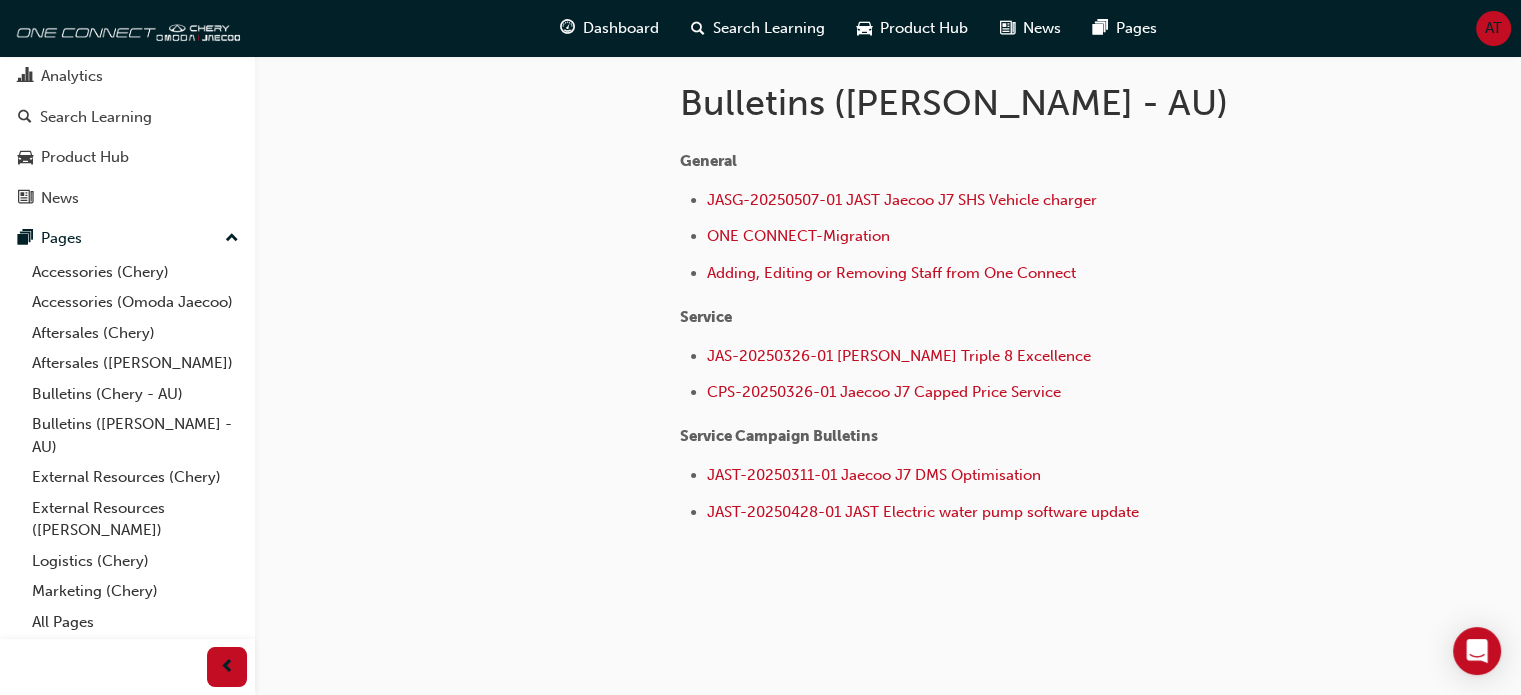 scroll, scrollTop: 428, scrollLeft: 0, axis: vertical 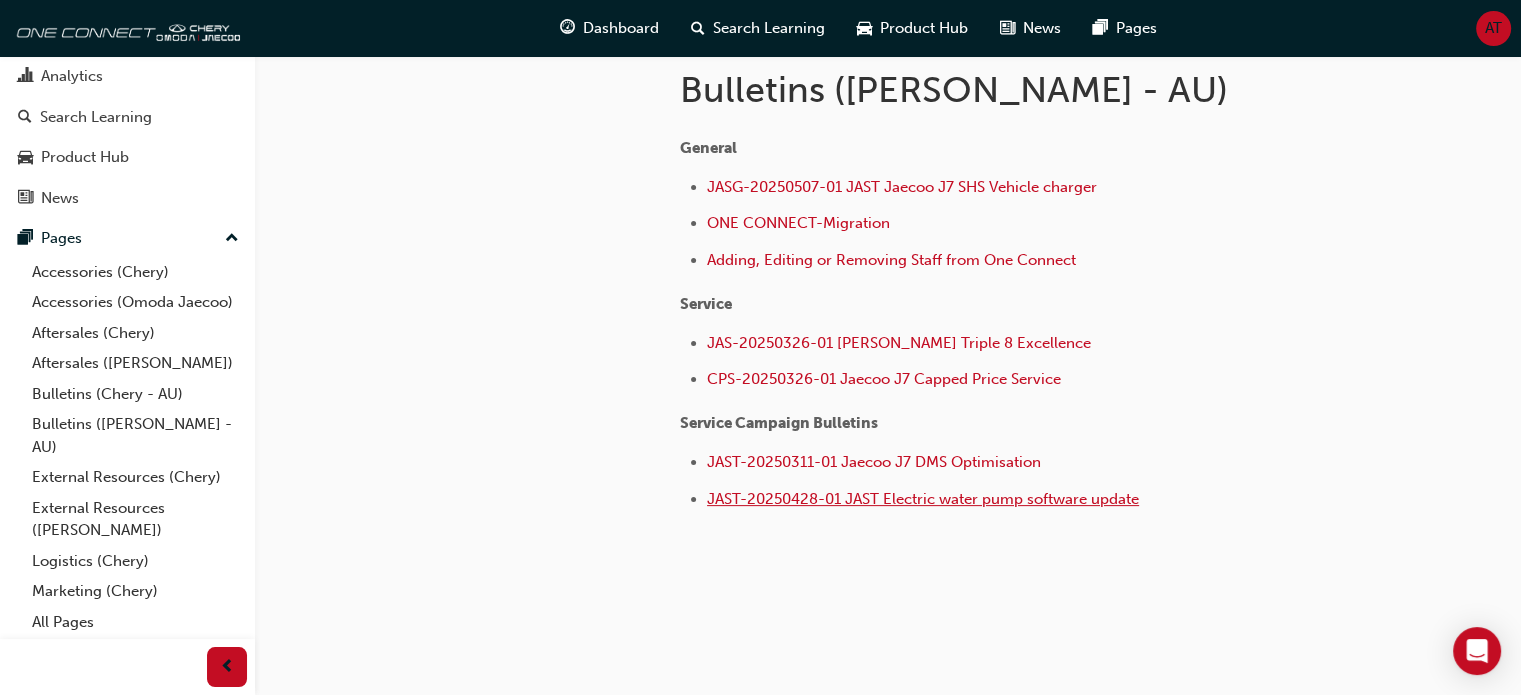 click on "JAST-20250428-01 JAST Electric water pump software update" at bounding box center [923, 499] 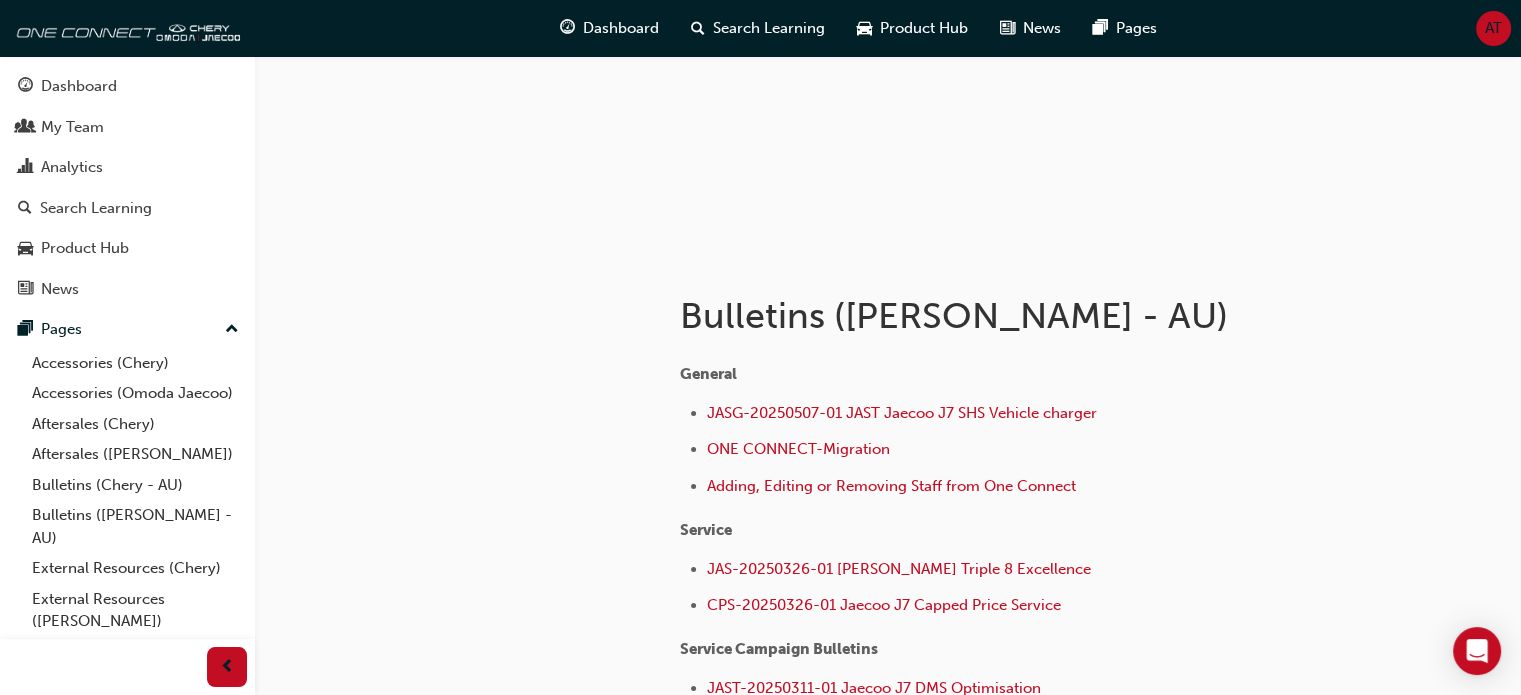 scroll, scrollTop: 203, scrollLeft: 0, axis: vertical 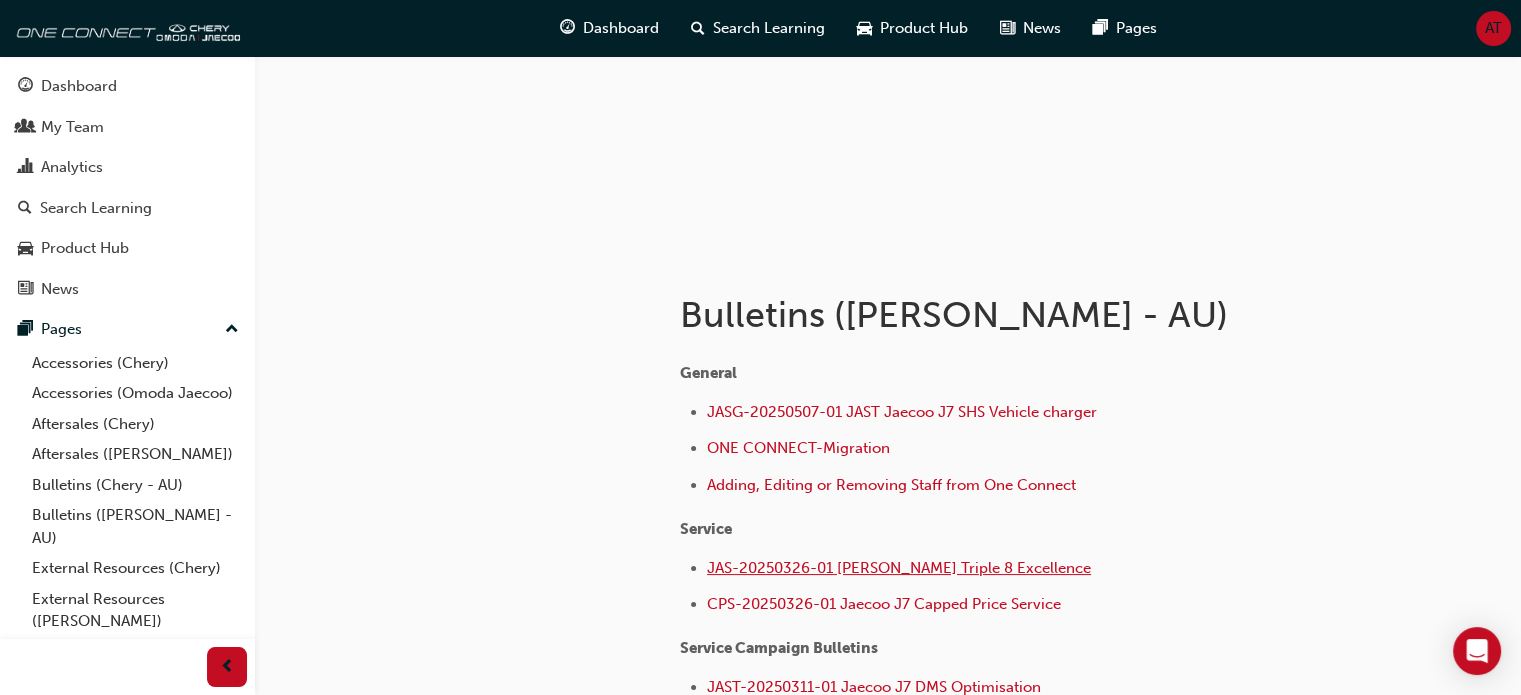 click on "JAS-20250326-01 Omoda Jaecoo Triple 8 Excellence" at bounding box center (899, 568) 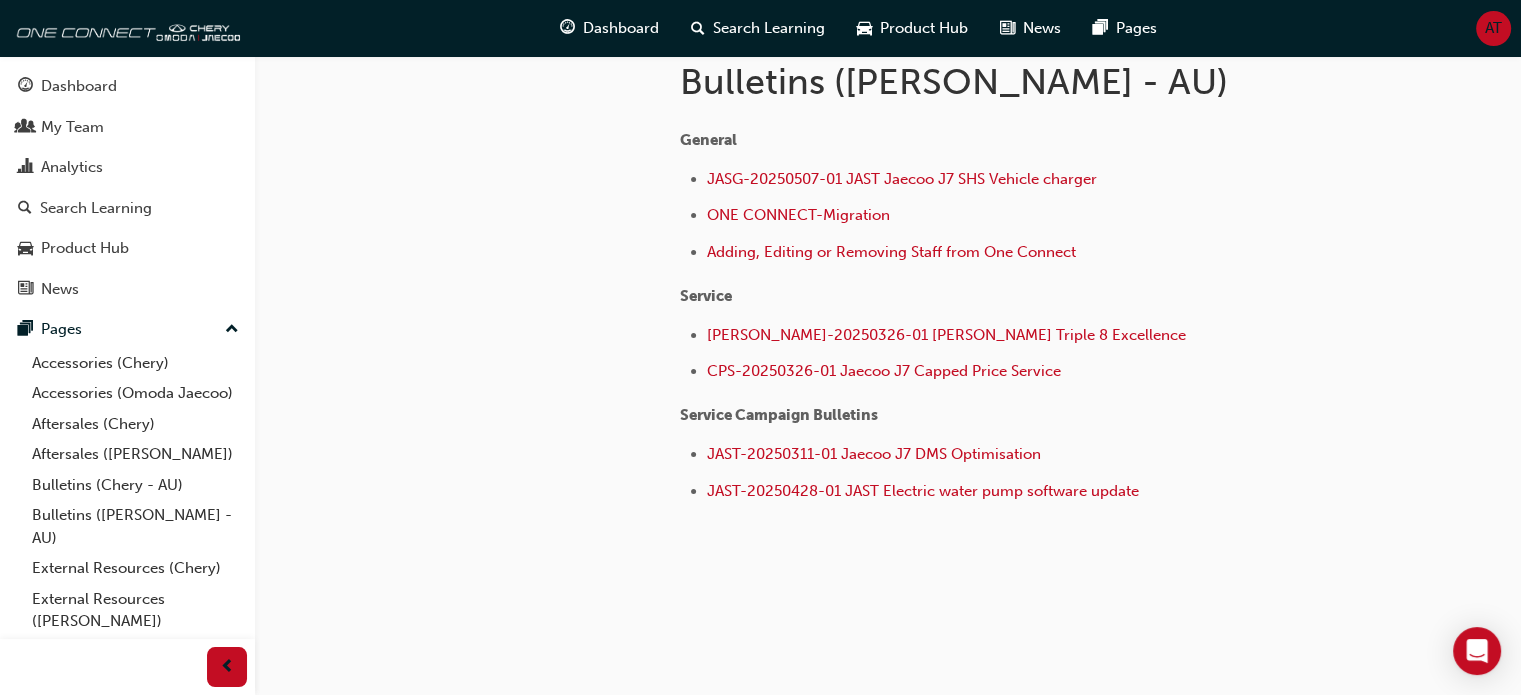 scroll, scrollTop: 440, scrollLeft: 0, axis: vertical 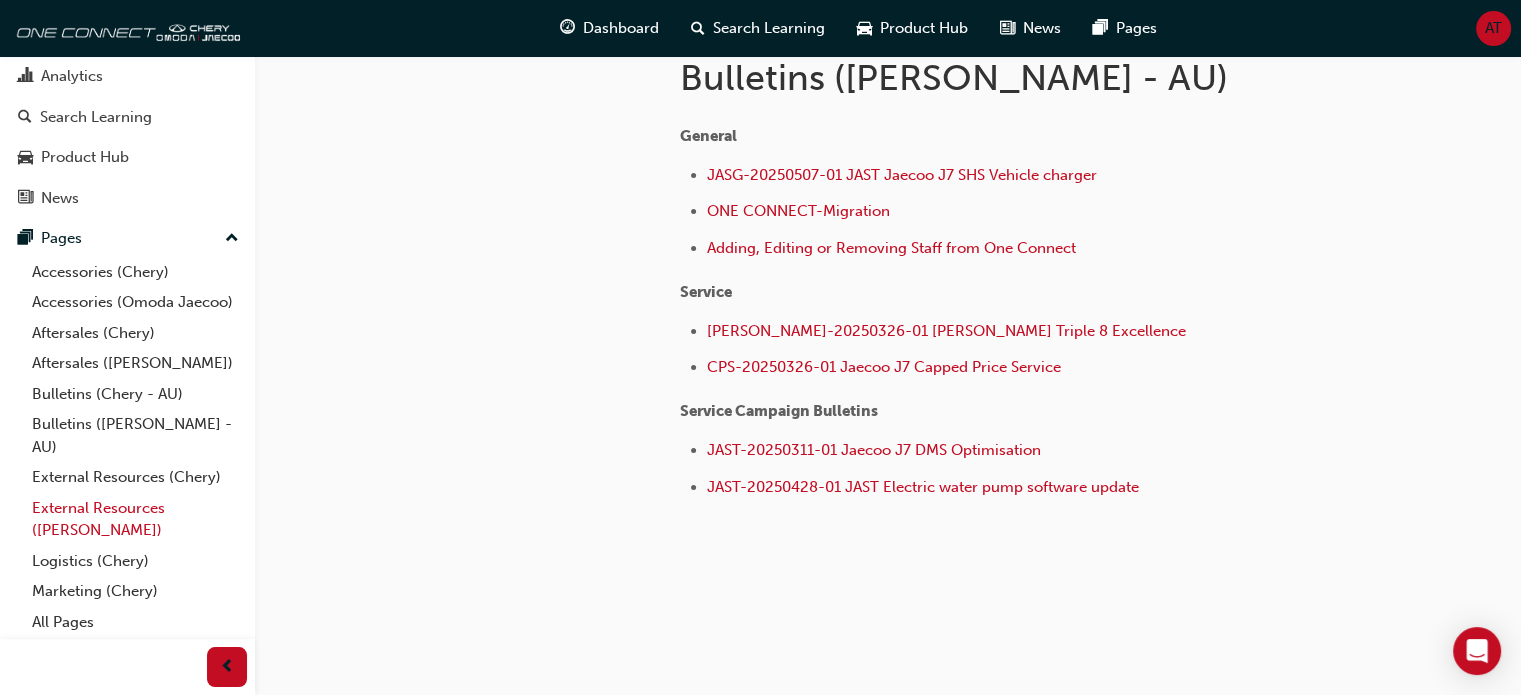 click on "External Resources ([PERSON_NAME])" at bounding box center (135, 519) 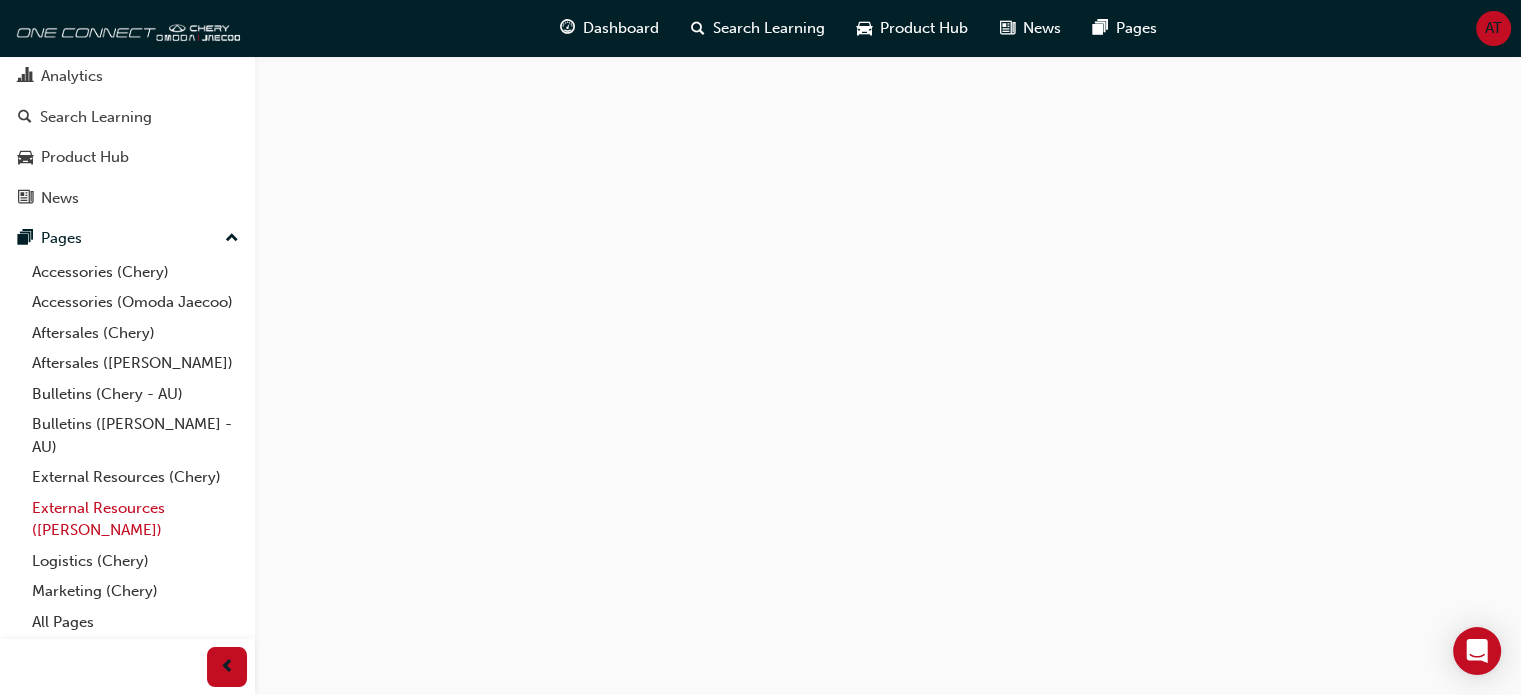 scroll, scrollTop: 0, scrollLeft: 0, axis: both 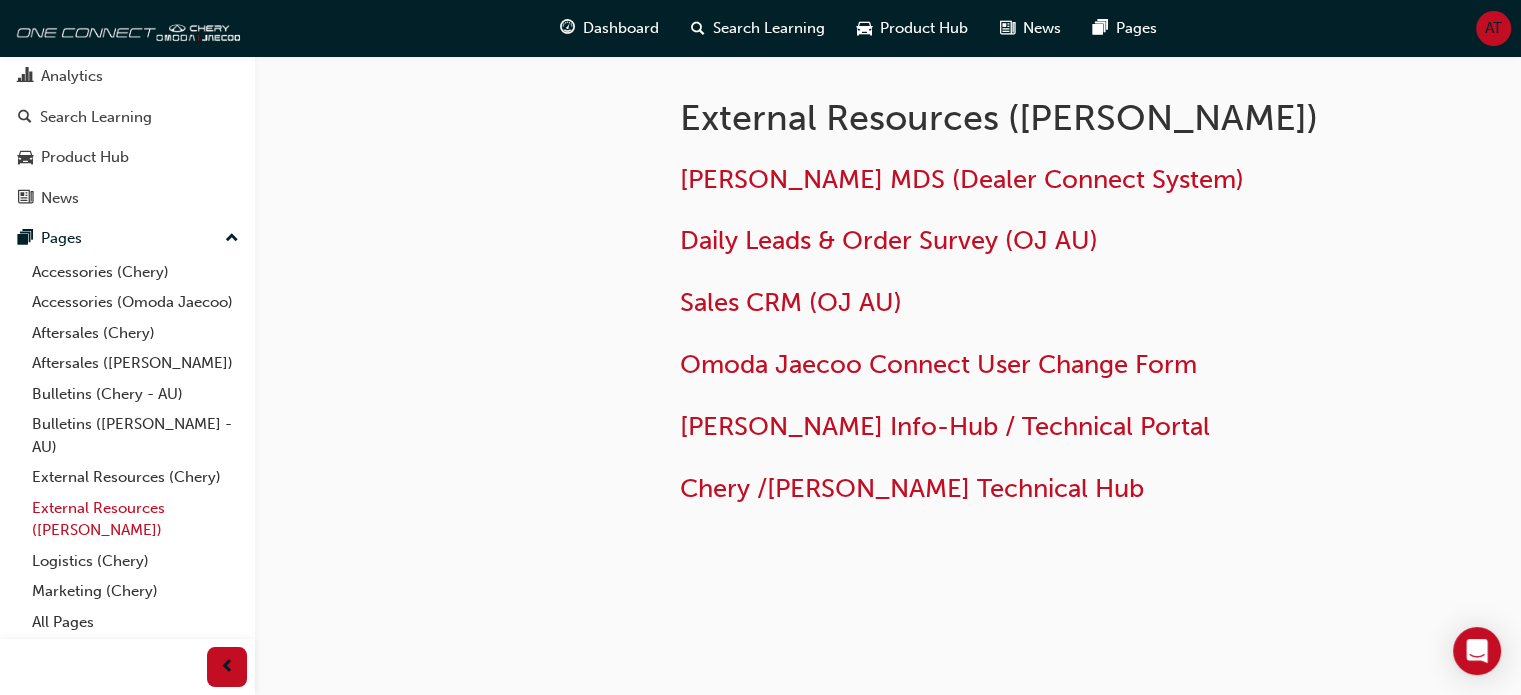 click on "External Resources ([PERSON_NAME])" at bounding box center (135, 519) 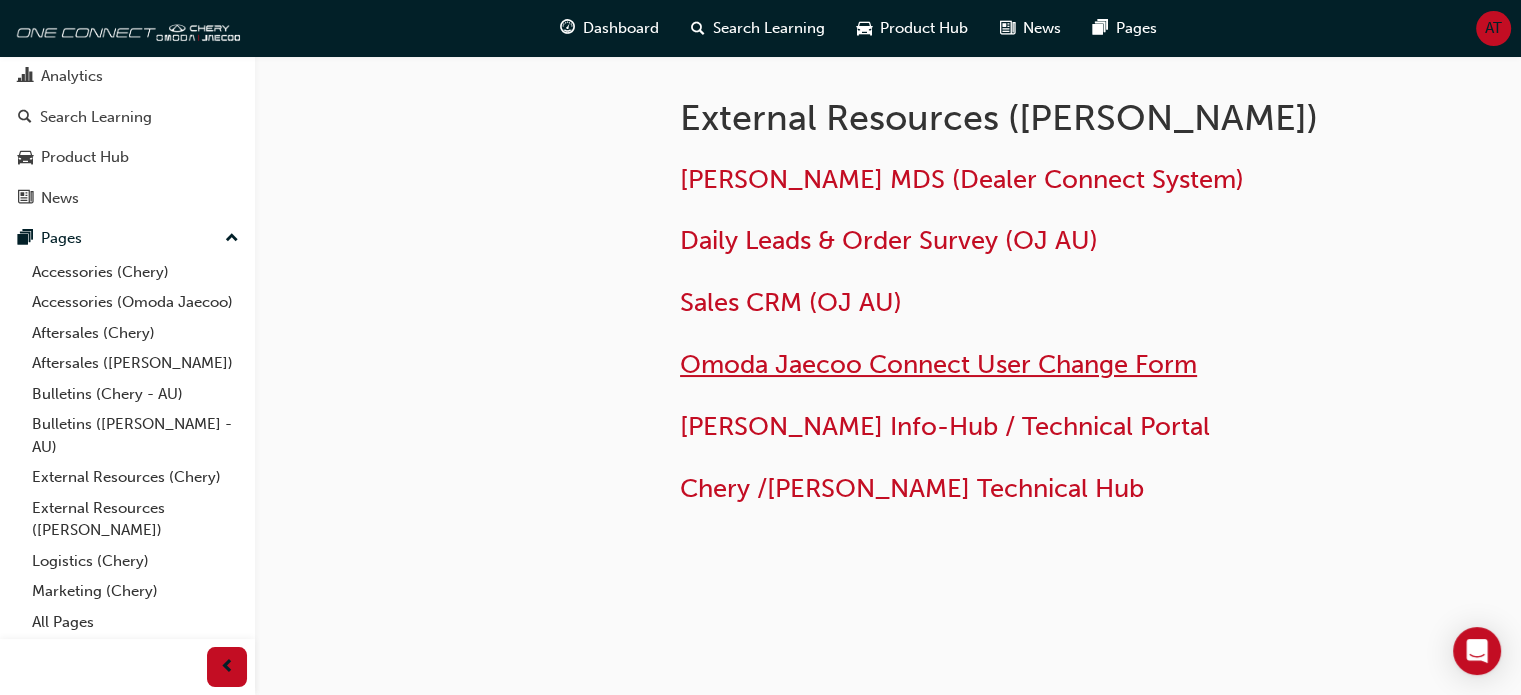 click on "Omoda Jaecoo Connect User Change Form" at bounding box center (938, 364) 